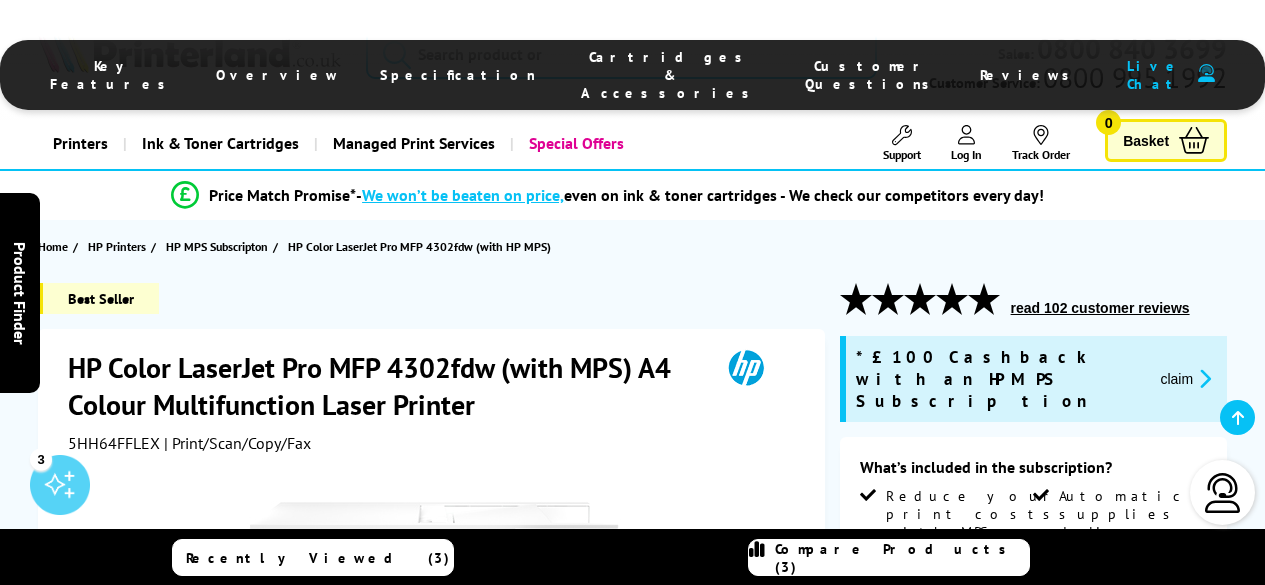 scroll, scrollTop: 5852, scrollLeft: 0, axis: vertical 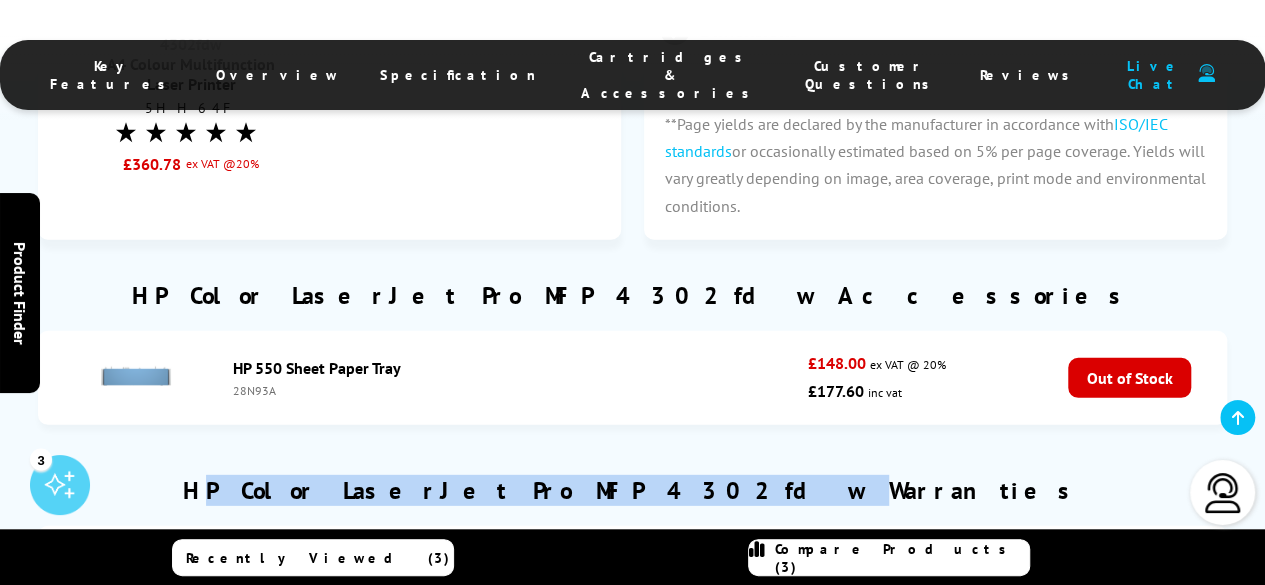drag, startPoint x: 756, startPoint y: 212, endPoint x: 394, endPoint y: 204, distance: 362.08838 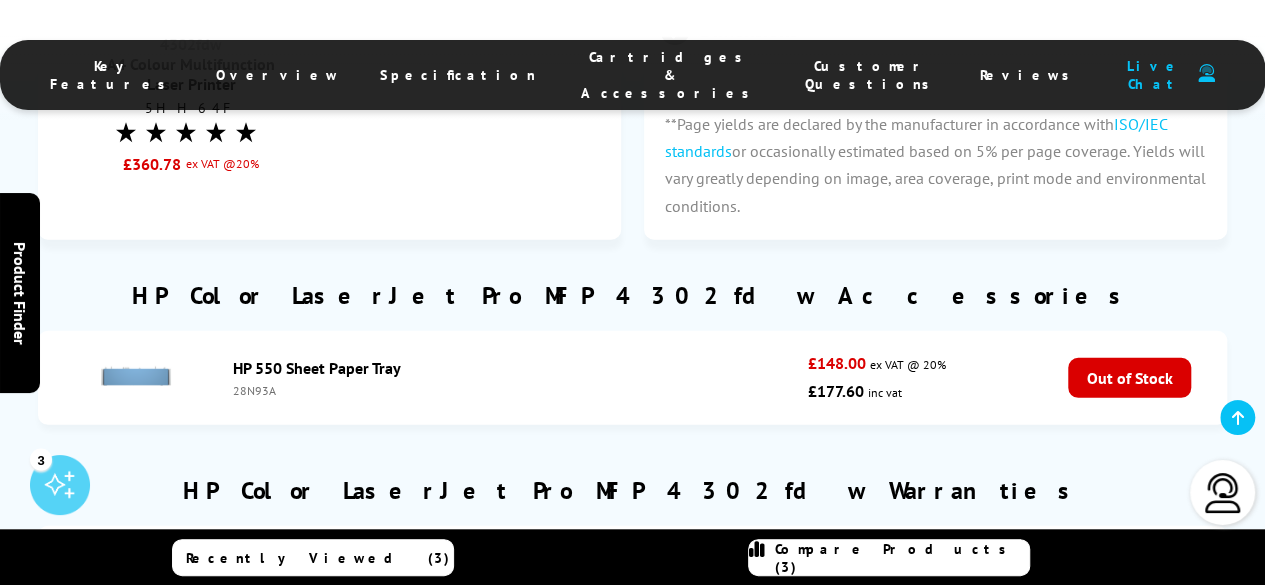 click on "Live Chat" at bounding box center (1154, 75) 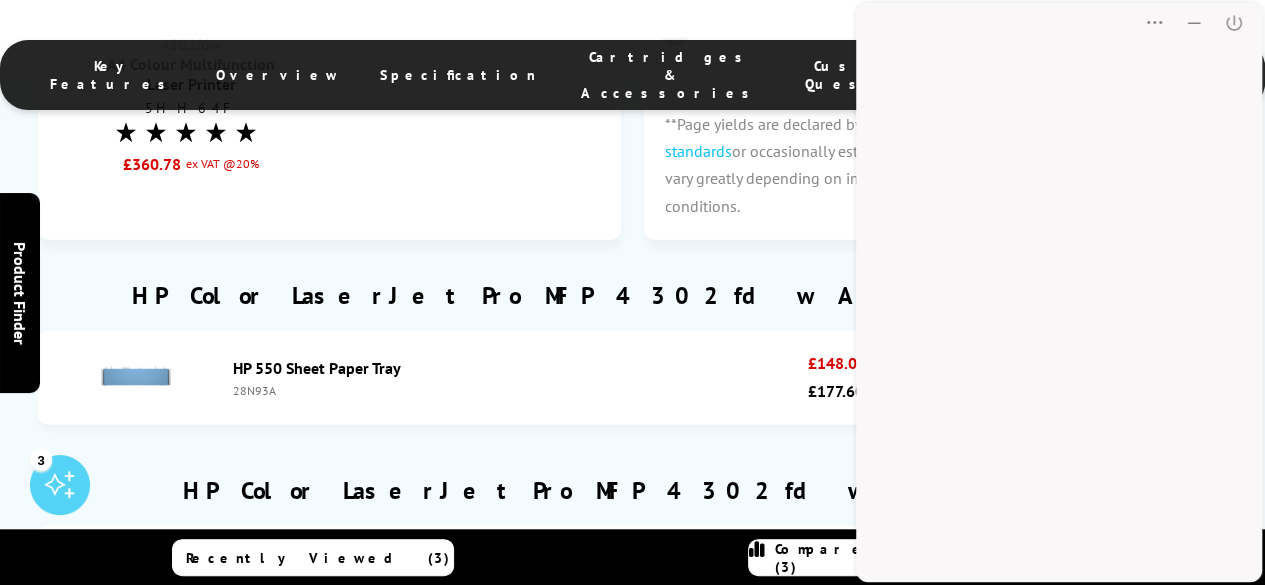 scroll, scrollTop: 0, scrollLeft: 0, axis: both 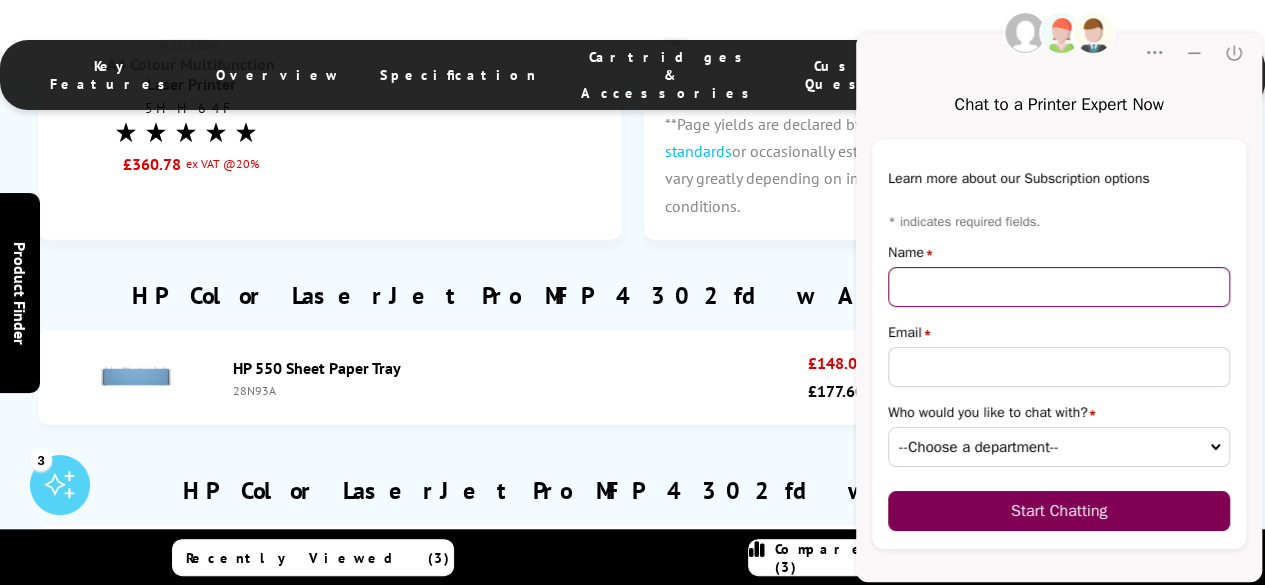 click on "Name" at bounding box center [1059, 287] 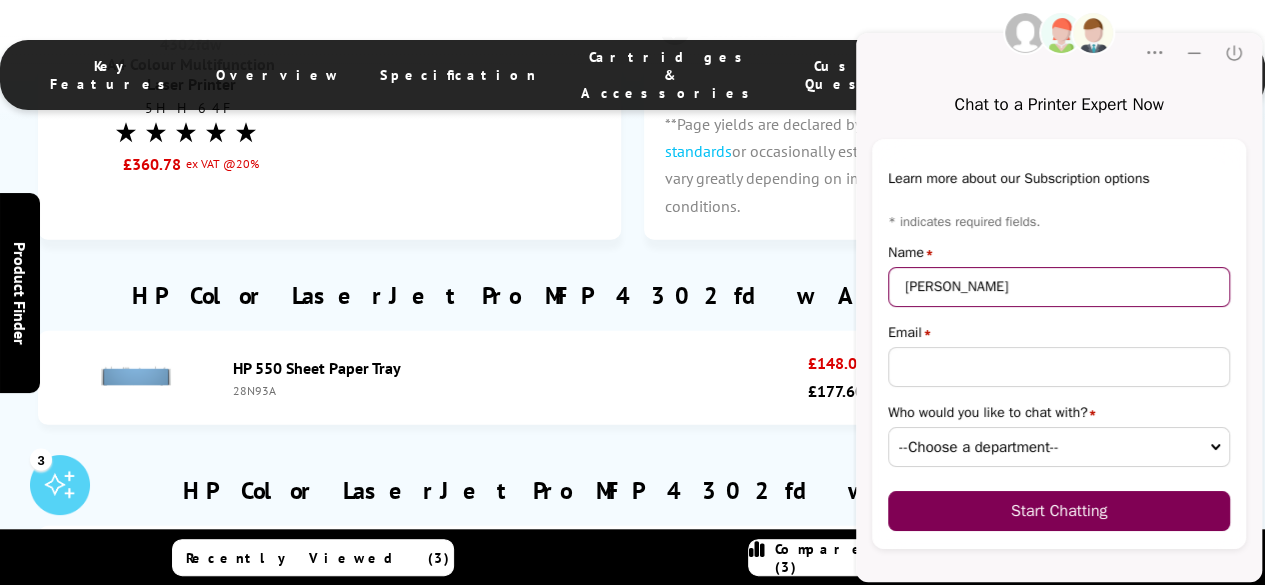 type on "[PERSON_NAME]" 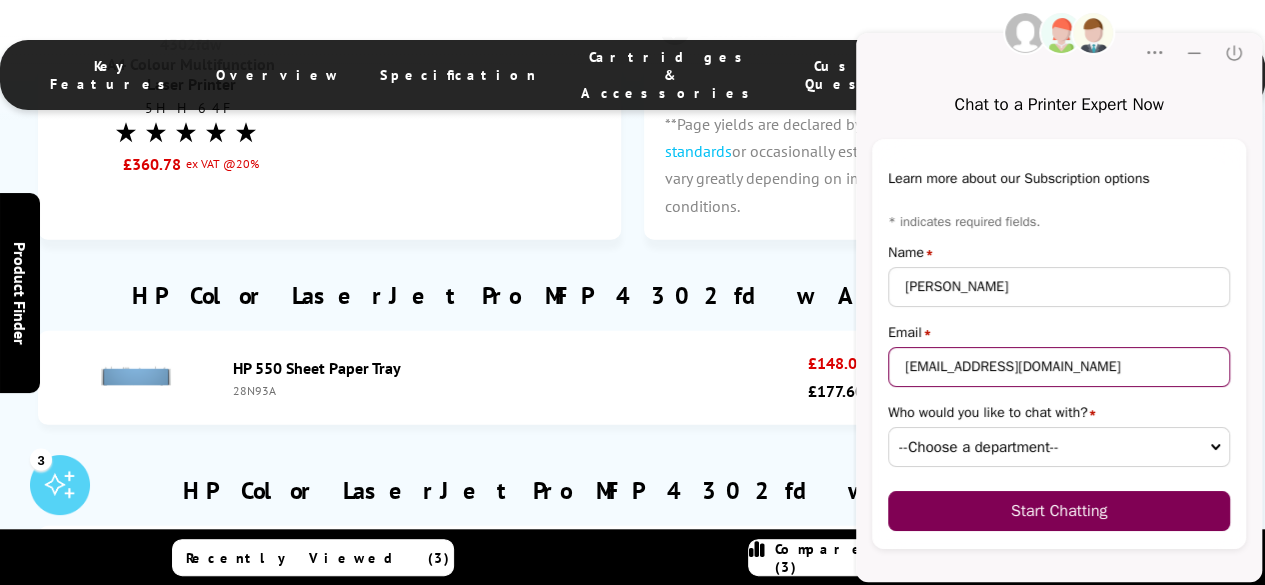 type on "[EMAIL_ADDRESS][DOMAIN_NAME]" 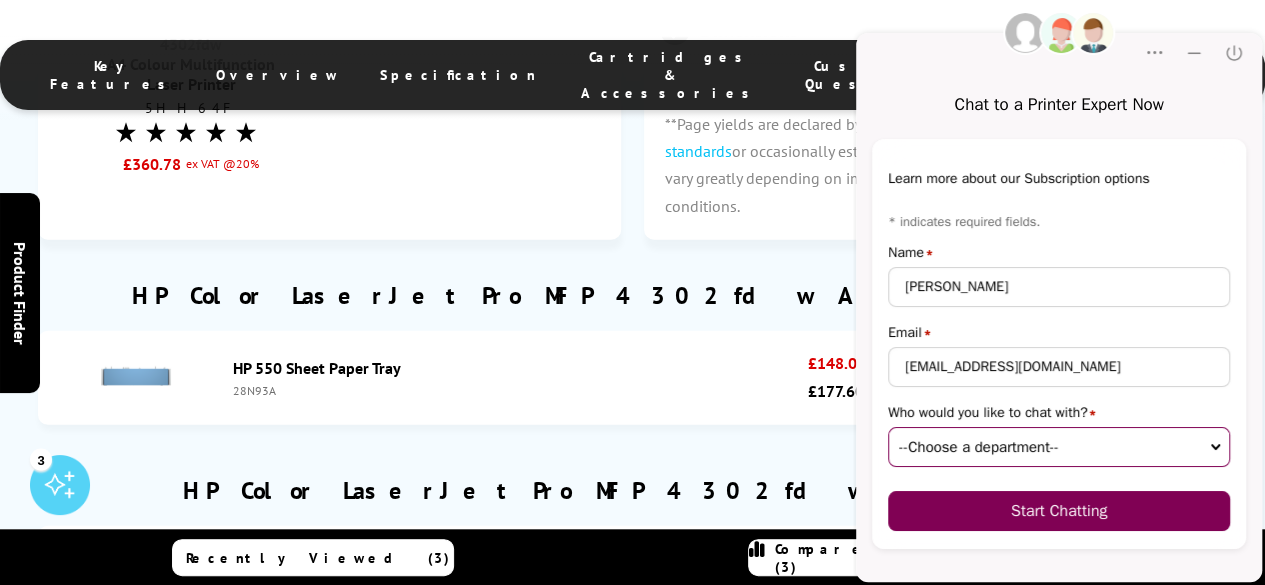 click on "--Choose a department-- Customer Service  (online) Sales  (online) Sales Team  (online)" at bounding box center [1059, 447] 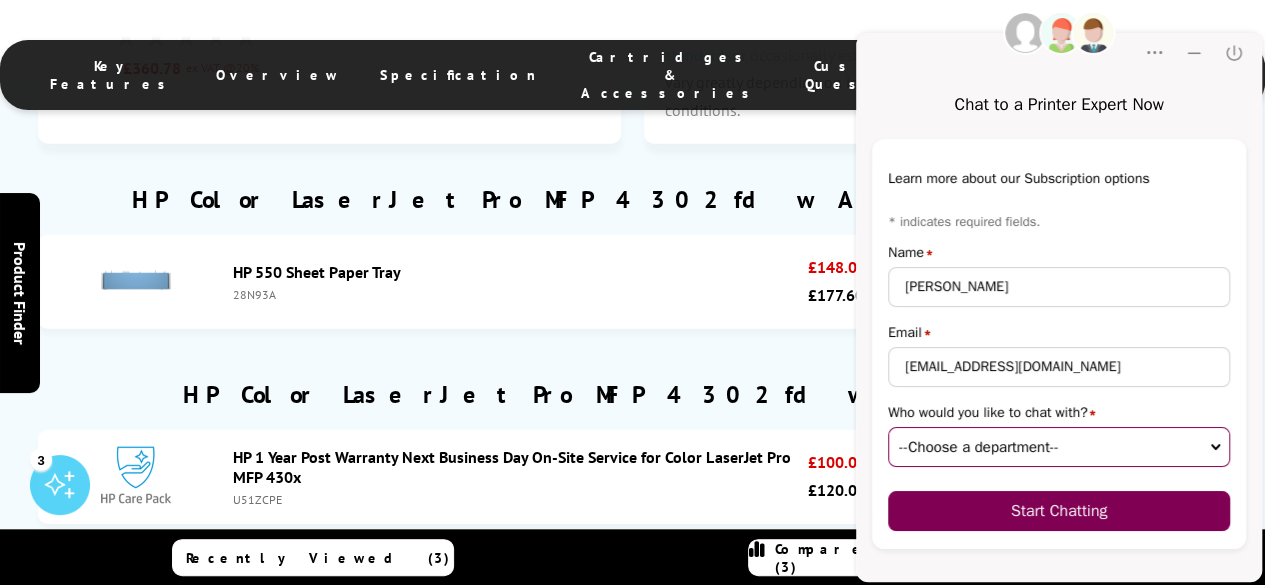 scroll, scrollTop: 6652, scrollLeft: 0, axis: vertical 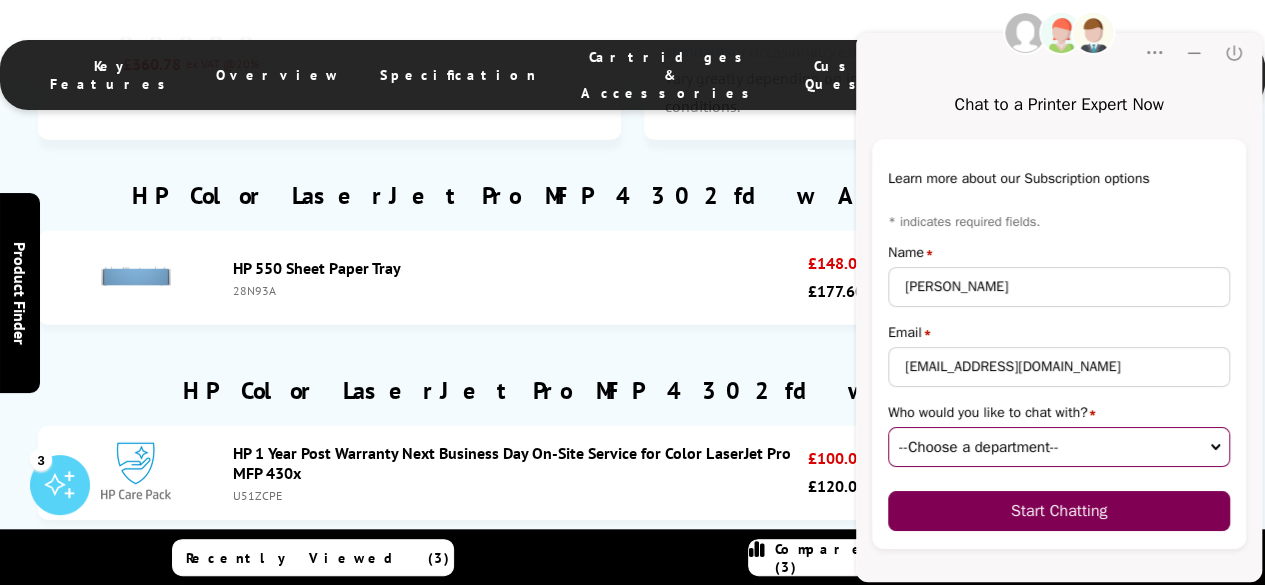 click on "--Choose a department-- Customer Service  (online) Sales  (online) Sales Team  (online)" at bounding box center [1059, 447] 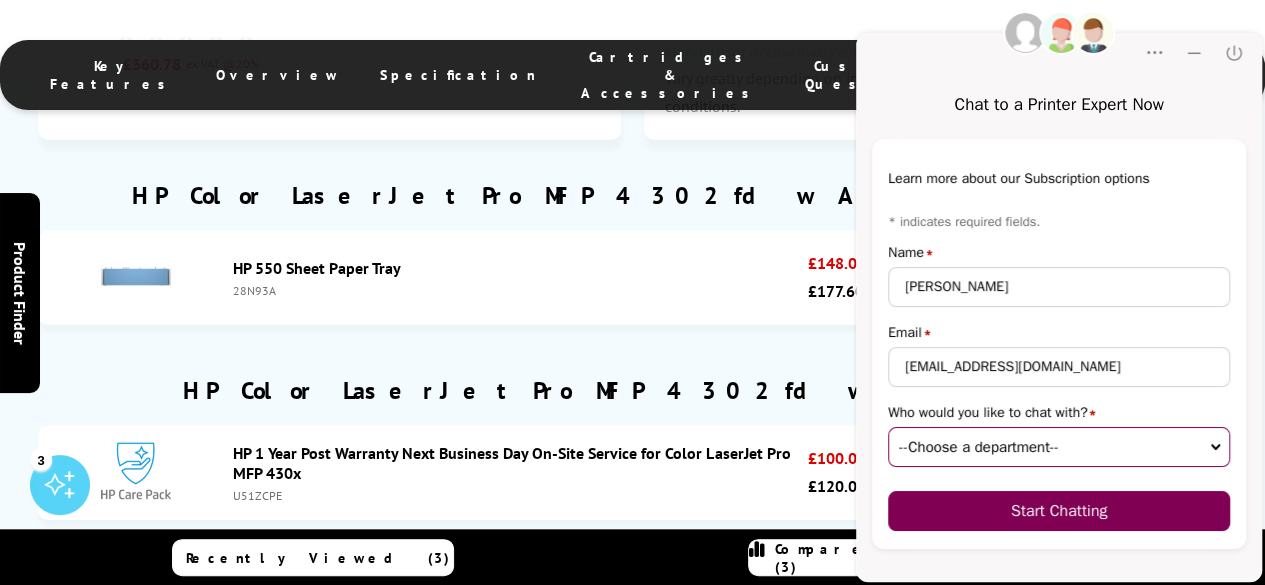 select on "53394d2f-9cd3-42d8-9af4-92d96b682e31" 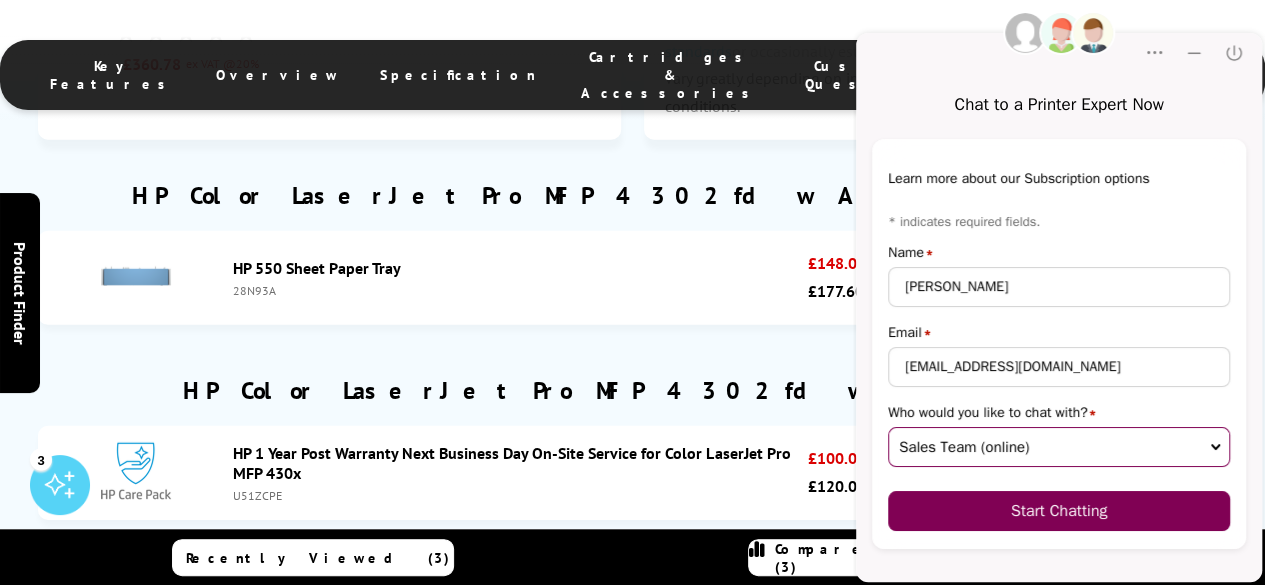 click on "--Choose a department-- Customer Service  (online) Sales  (online) Sales Team  (online)" at bounding box center [1059, 447] 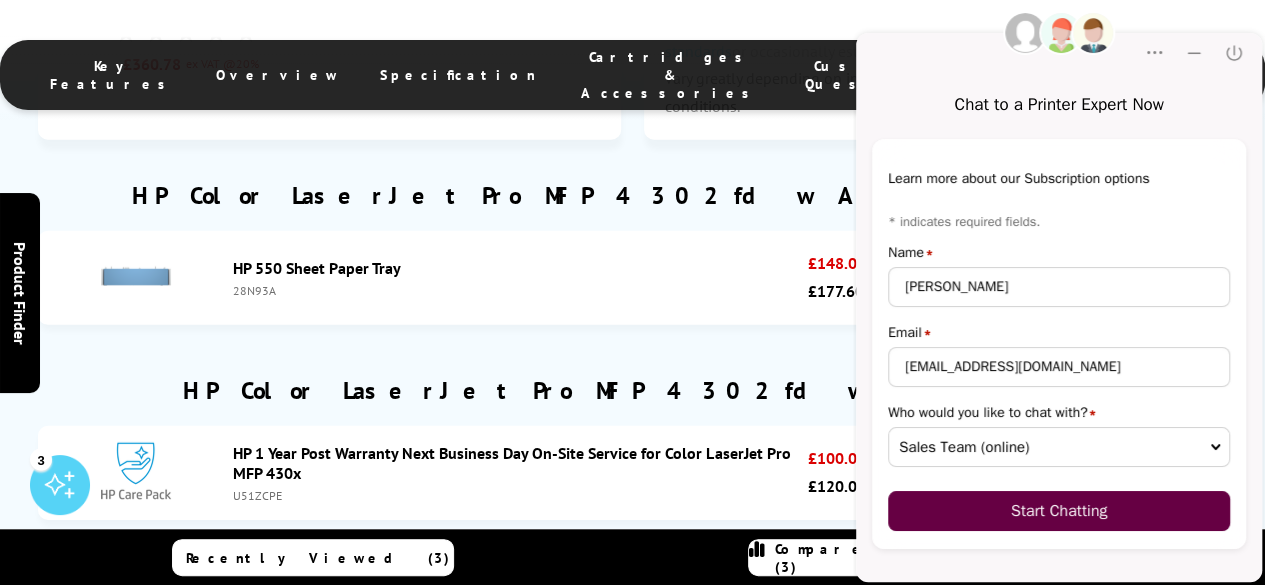 click on "Start Chatting" at bounding box center [1059, 511] 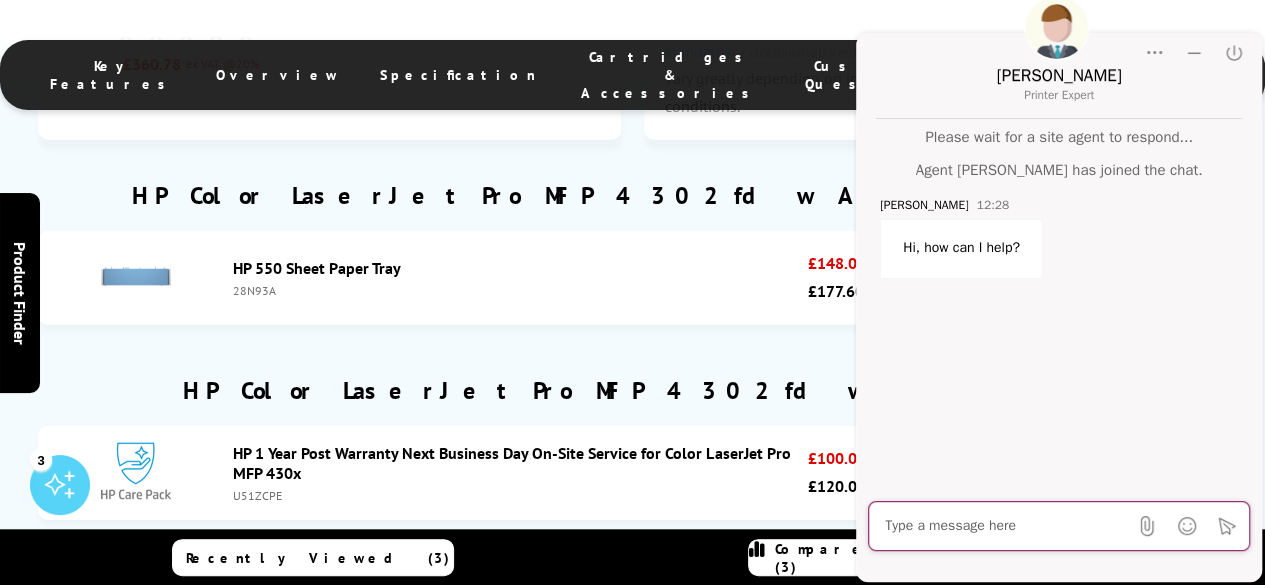 click at bounding box center [1006, 526] 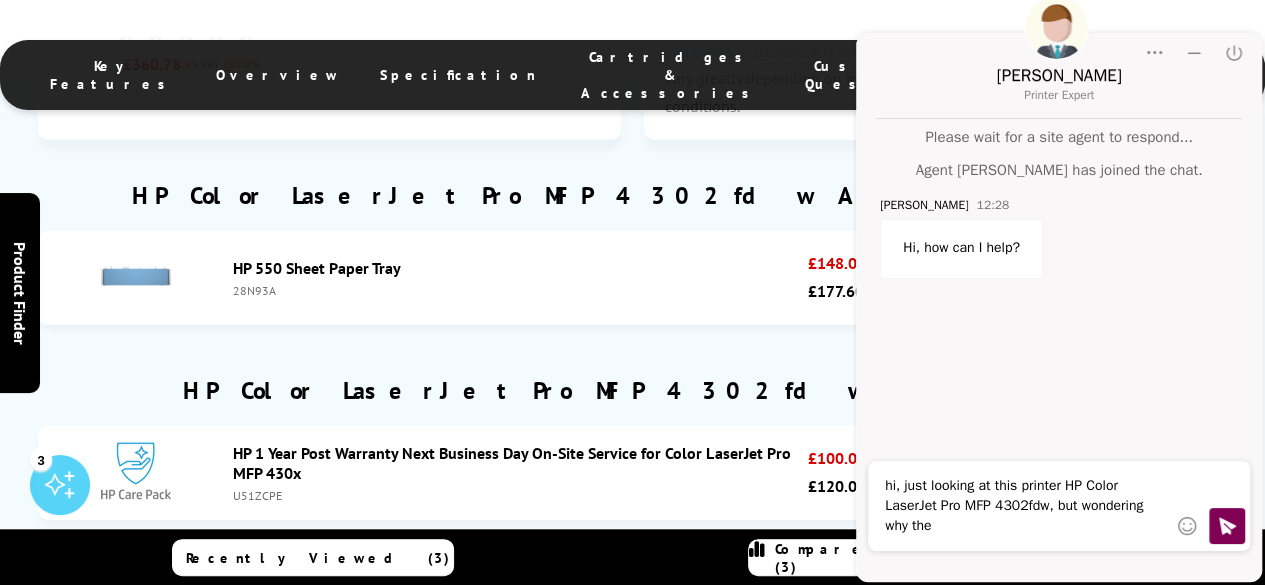 click on "hi, just looking at this printer HP Color LaserJet Pro MFP 4302fdw, but wondering why the" at bounding box center (1026, 506) 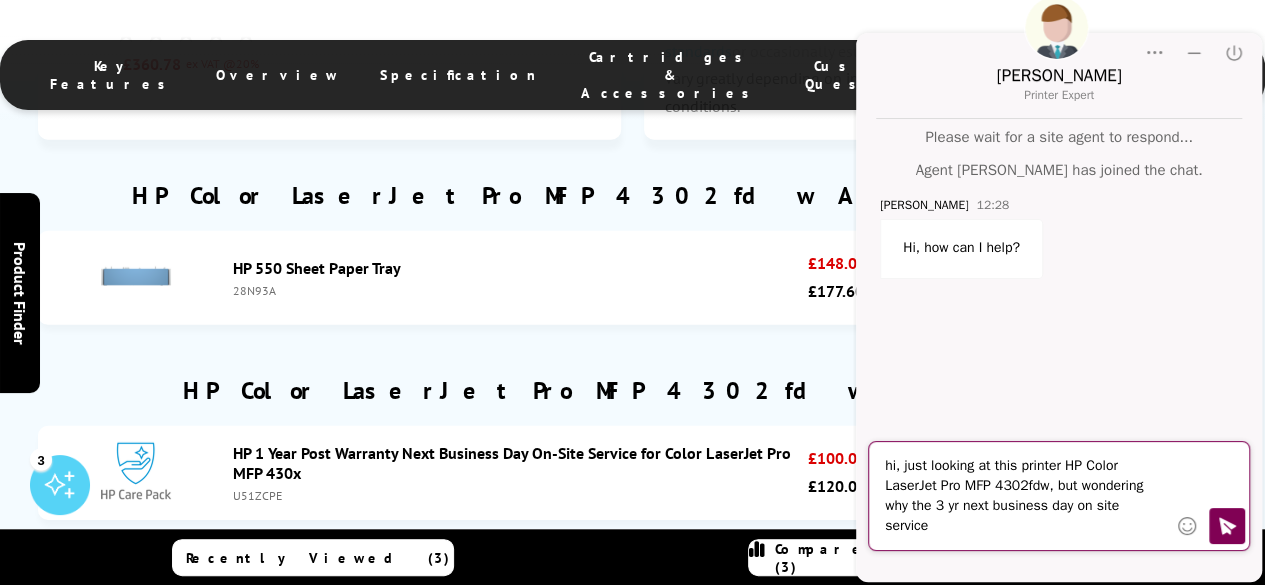 click on "HP 3 Year Next Business Day On-Site Service for Color LaserJet Pro MFP 430x
U51Z1E
£168.60
ex VAT @ 20%
£202.32
inc vat
Out of Stock" at bounding box center [632, 577] 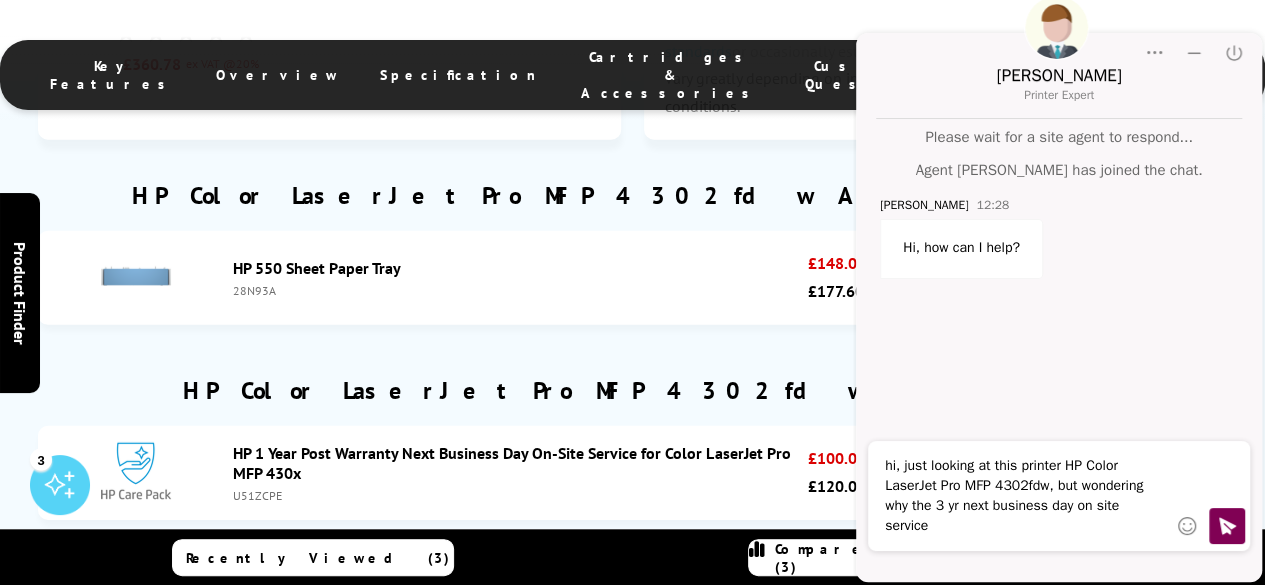 click on "hi, just looking at this printer HP Color LaserJet Pro MFP 4302fdw, but wondering why the 3 yr next business day on site service" at bounding box center (1026, 496) 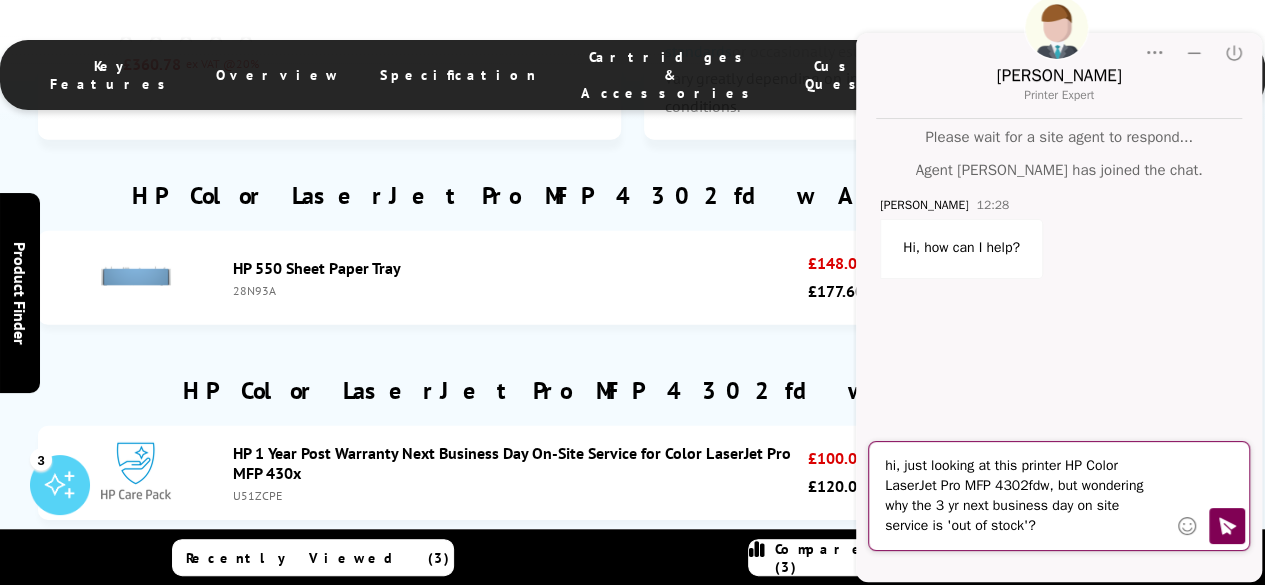 type on "hi, just looking at this printer HP Color LaserJet Pro MFP 4302fdw, but wondering why the 3 yr next business day on site service is 'out of stock'??" 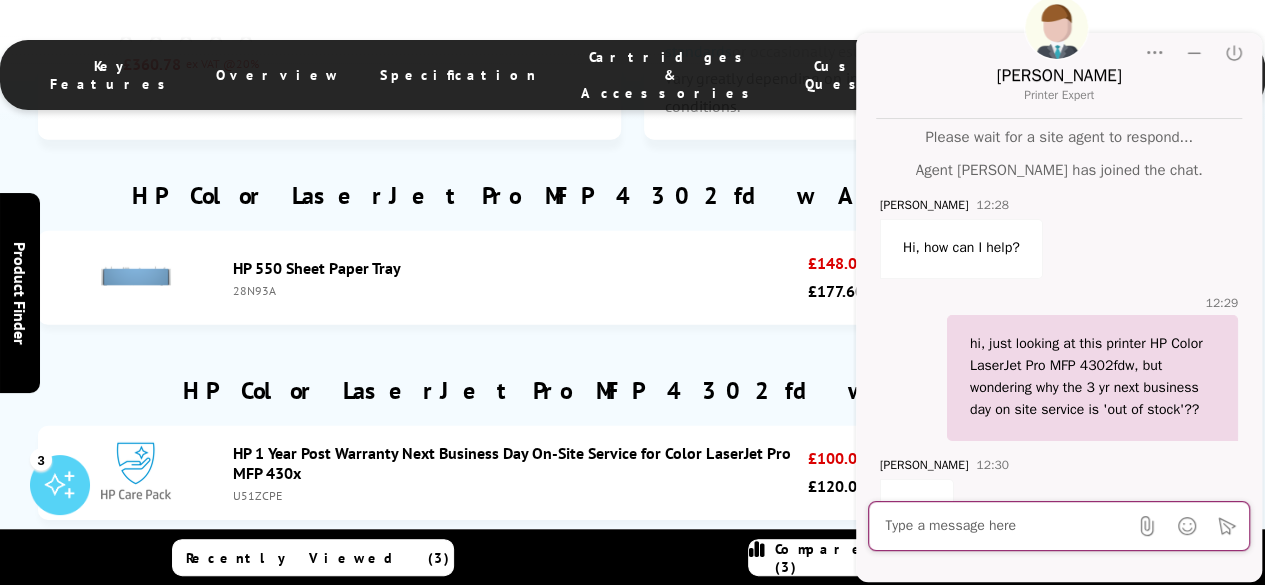 scroll, scrollTop: 54, scrollLeft: 0, axis: vertical 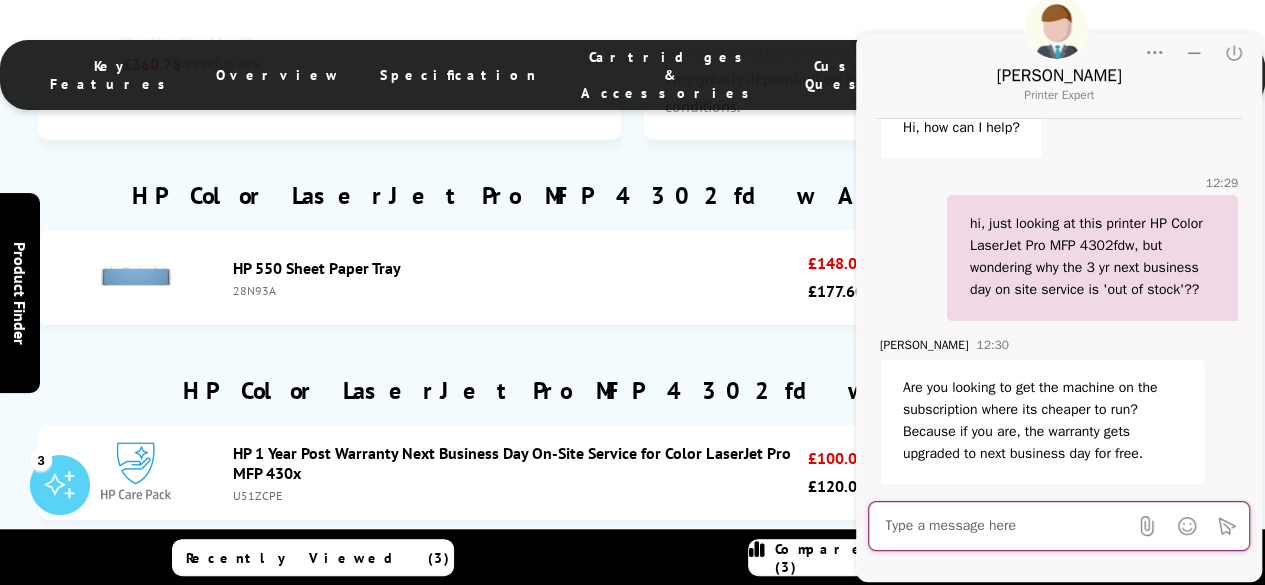 click at bounding box center [1006, 526] 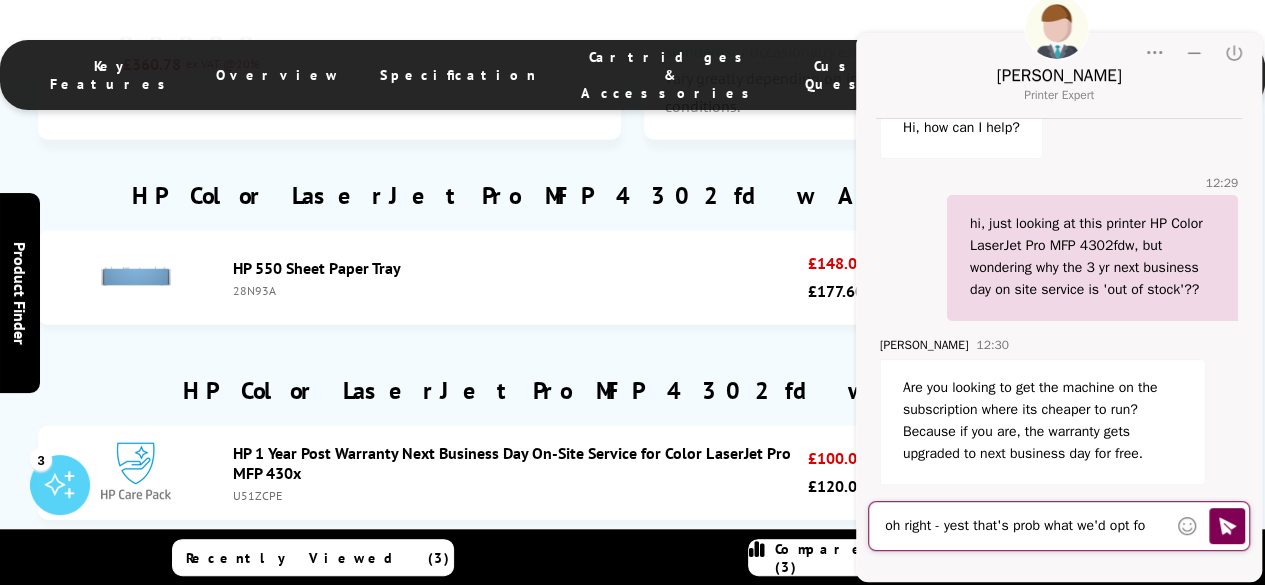 type on "oh right - yest that's prob what we'd opt for" 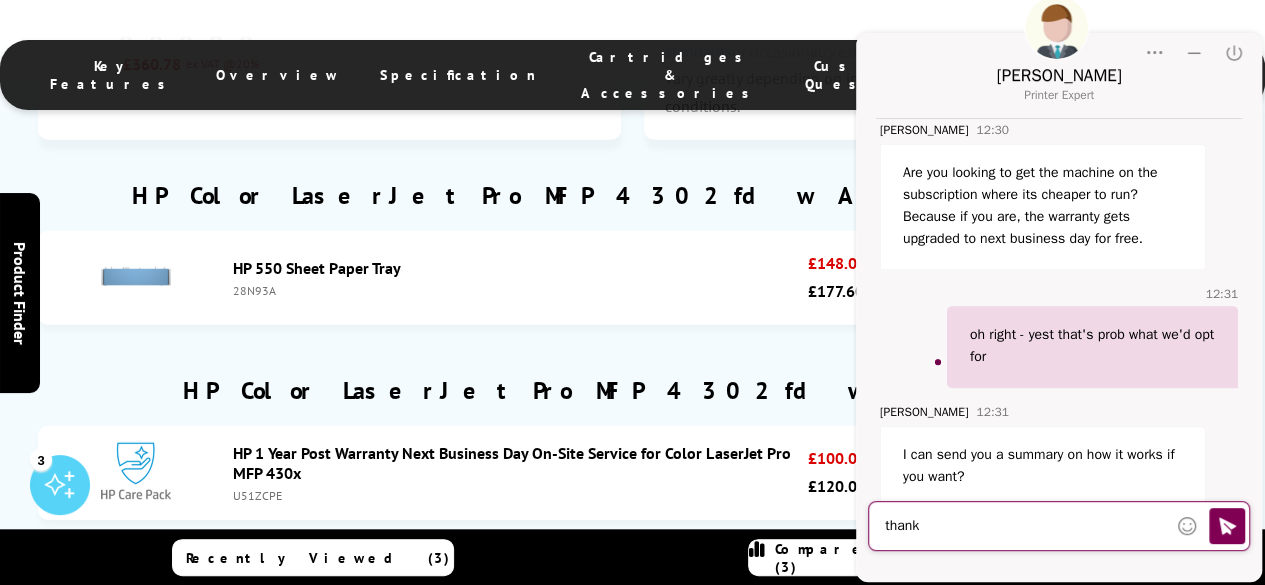 scroll, scrollTop: 357, scrollLeft: 0, axis: vertical 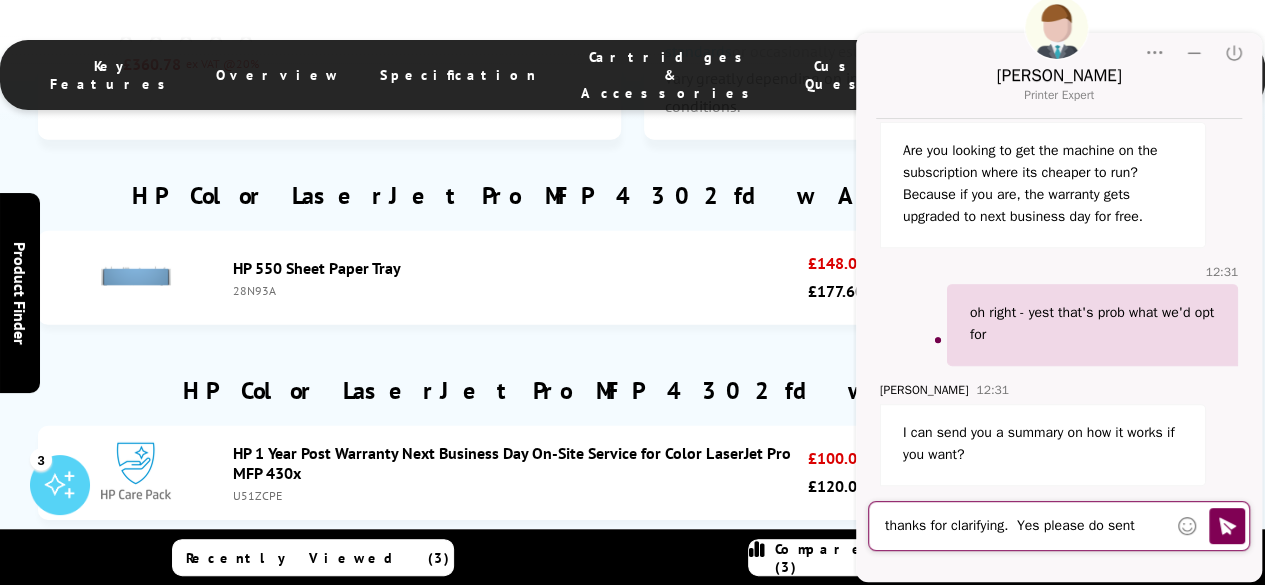 type on "thanks for clarifying.  Yes please do sent that" 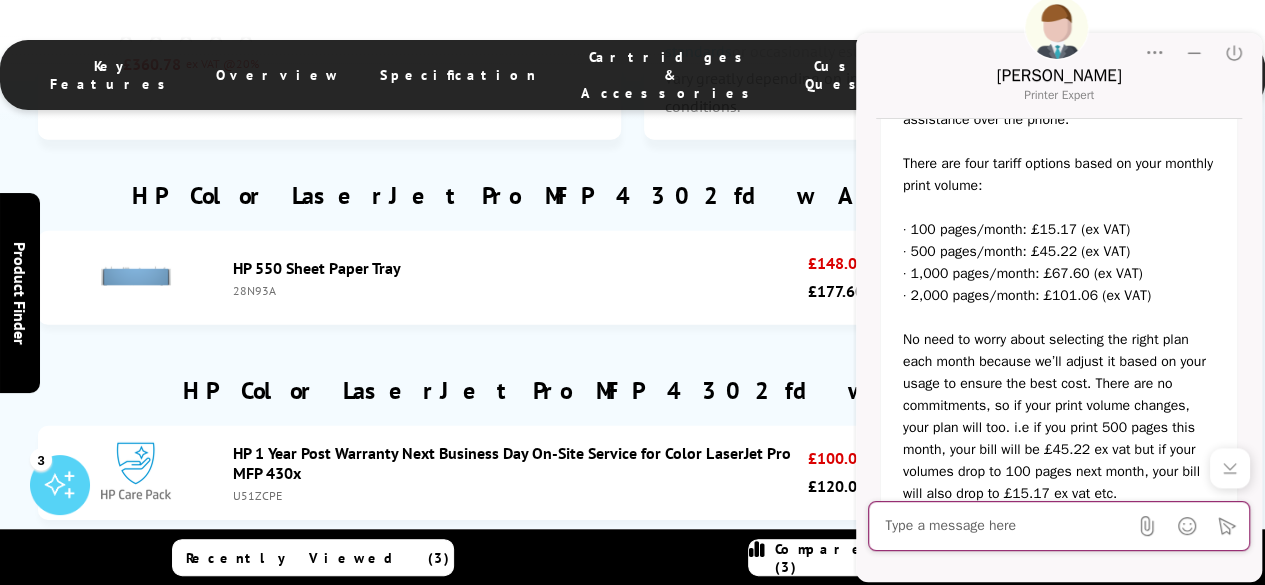scroll, scrollTop: 1252, scrollLeft: 0, axis: vertical 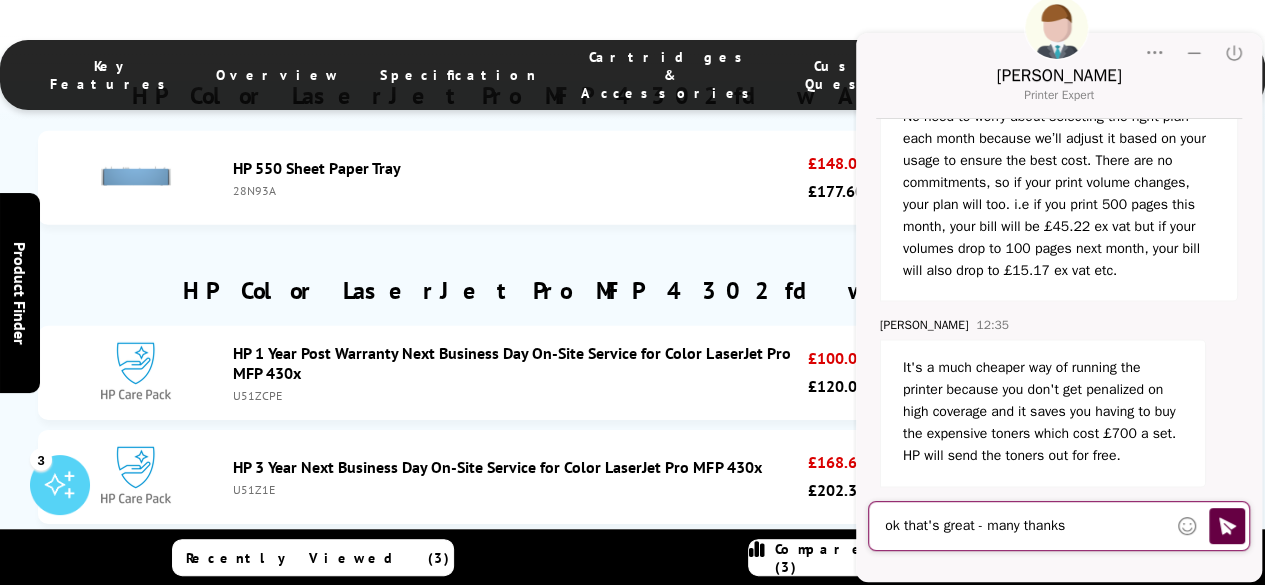 type on "ok that's great - many thanks" 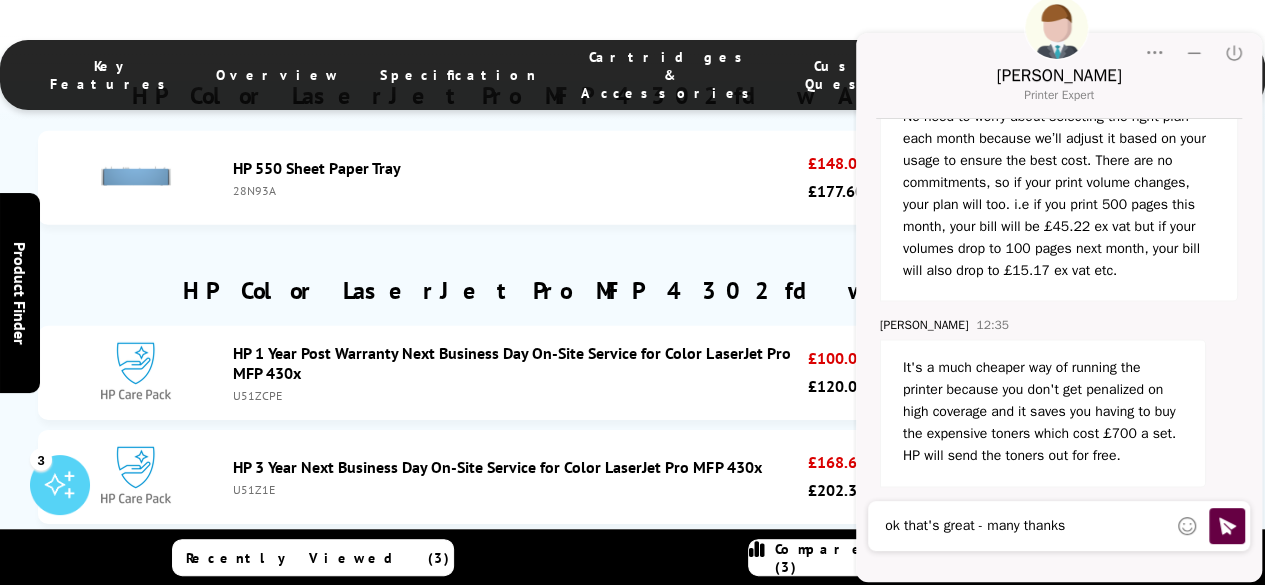 click 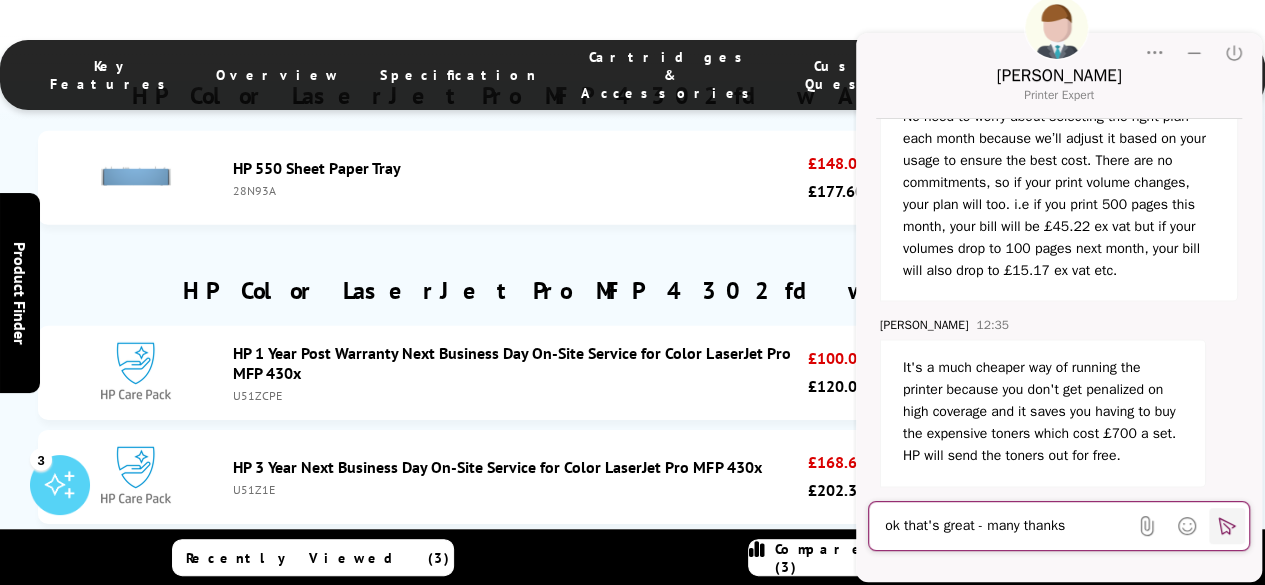 scroll, scrollTop: 1533, scrollLeft: 0, axis: vertical 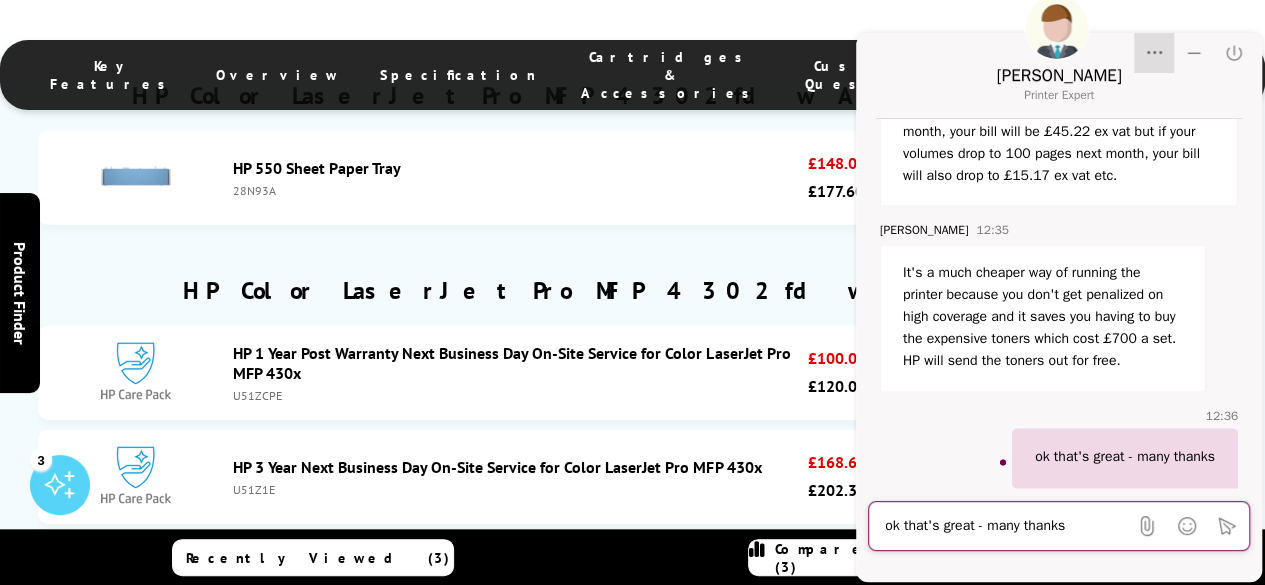click 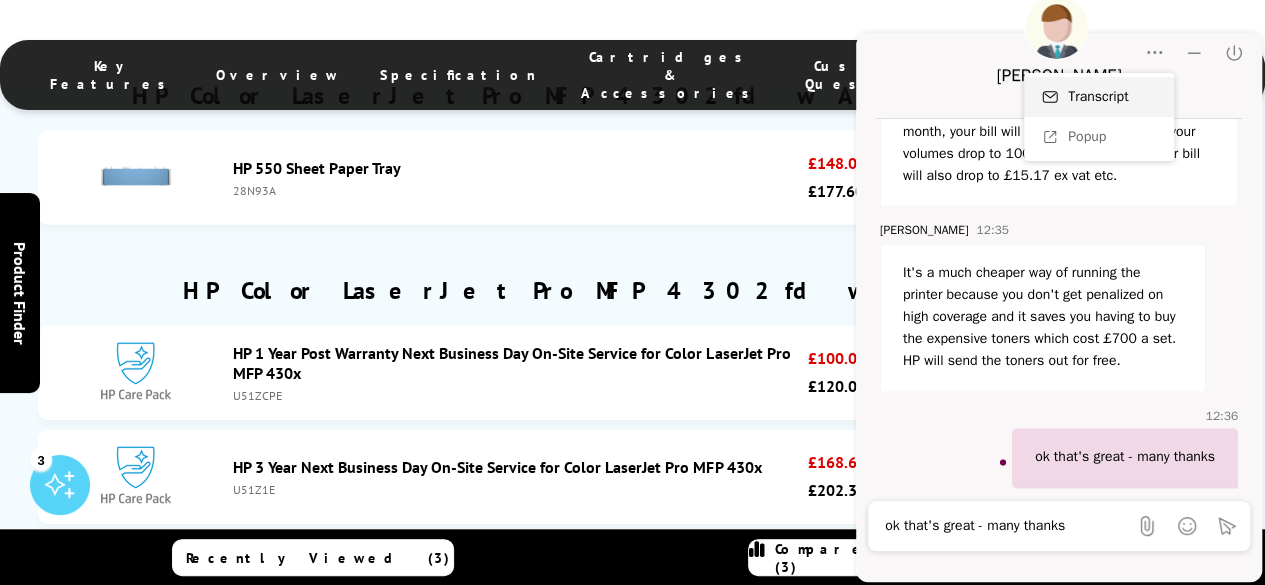 click on "Transcript" at bounding box center (1113, 97) 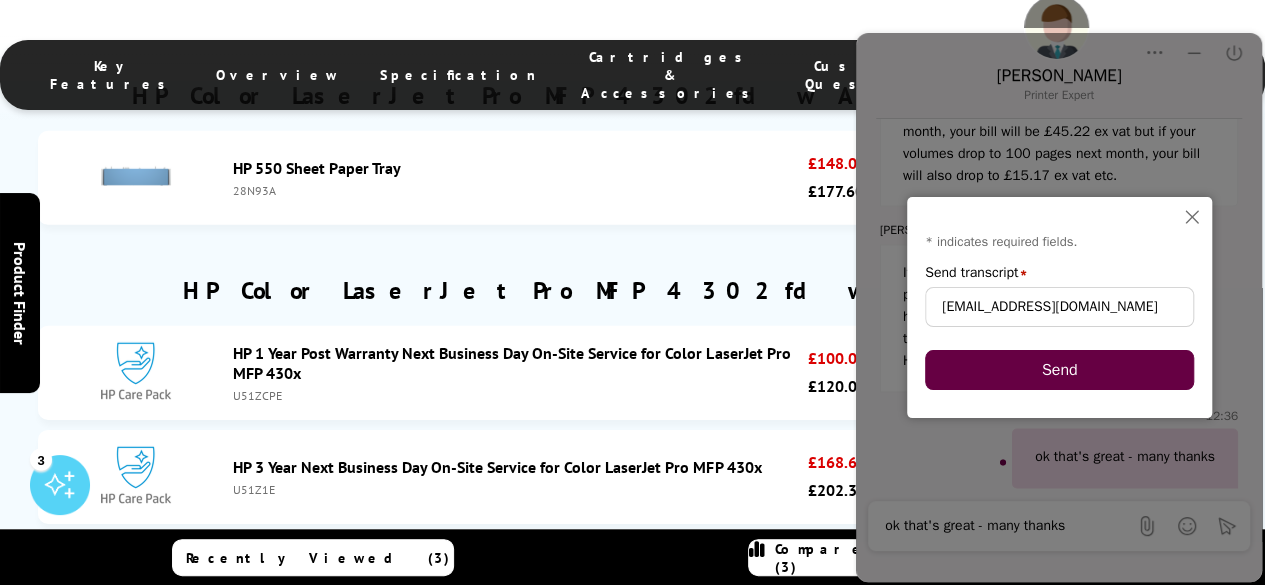 click on "Send" at bounding box center [1059, 370] 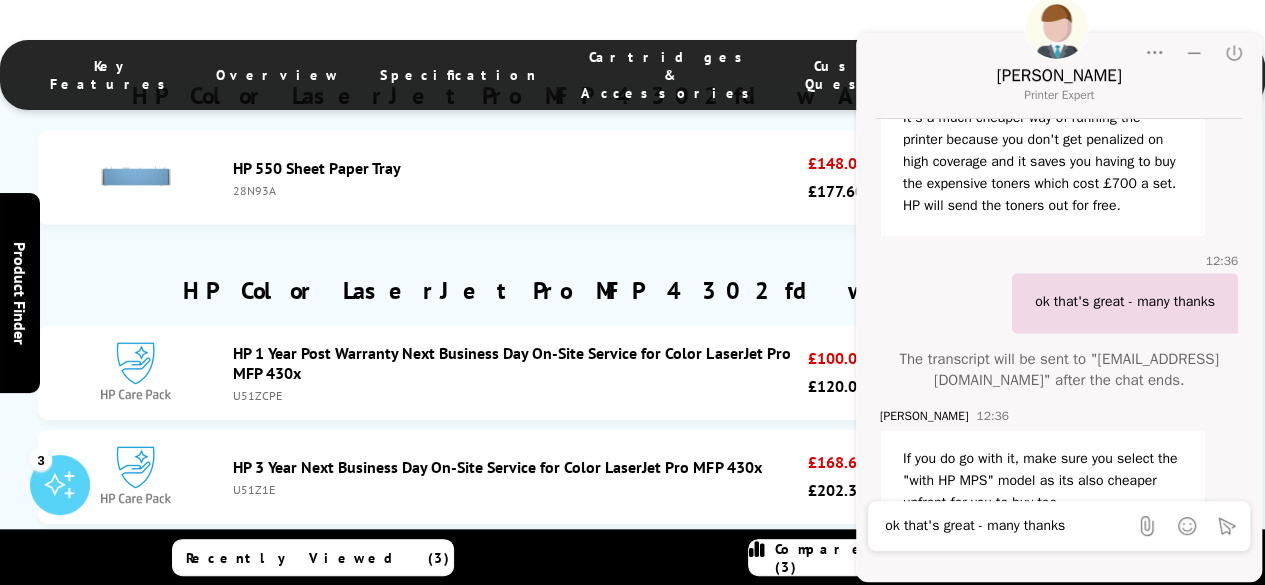 scroll, scrollTop: 1732, scrollLeft: 0, axis: vertical 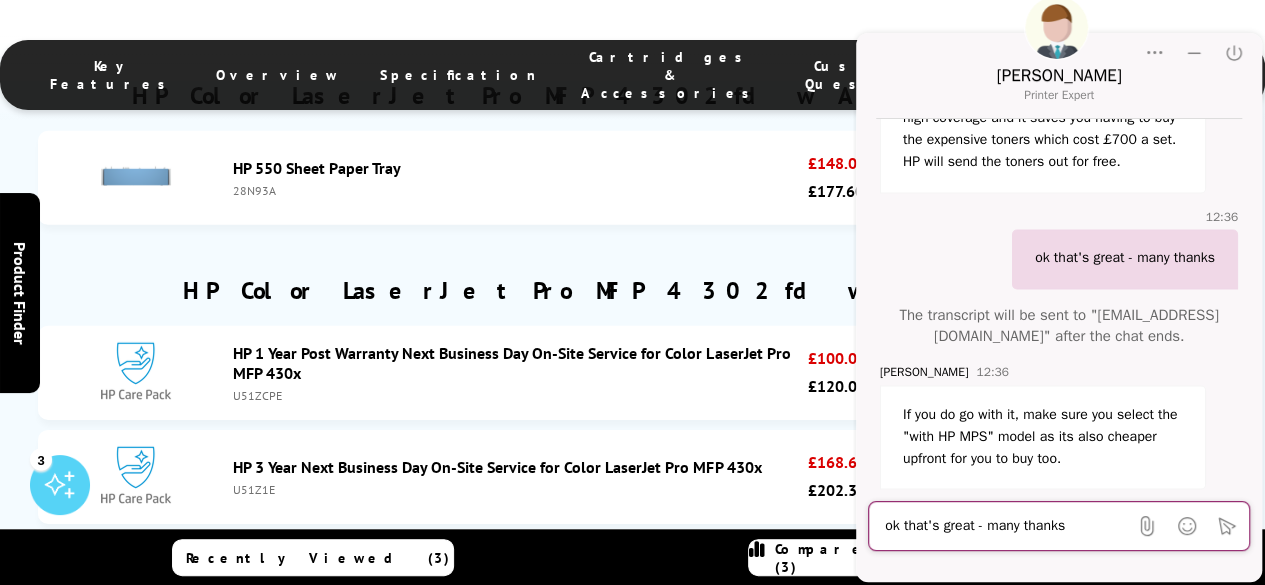 click on "ok that's great - many thanks" at bounding box center (1006, 526) 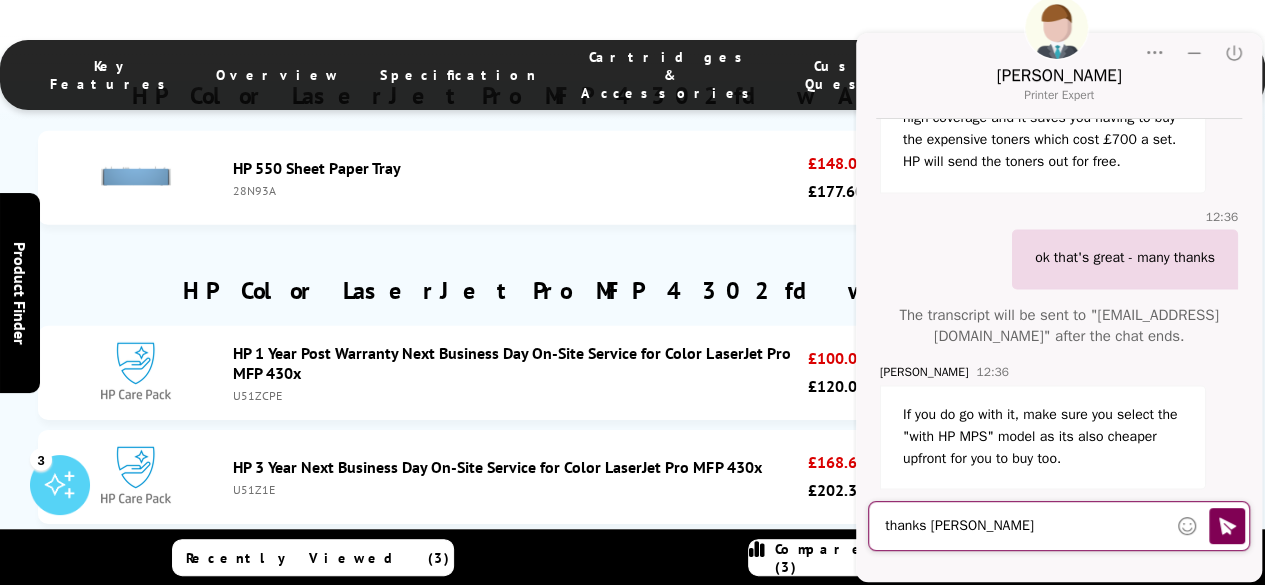 type on "thanks [PERSON_NAME]" 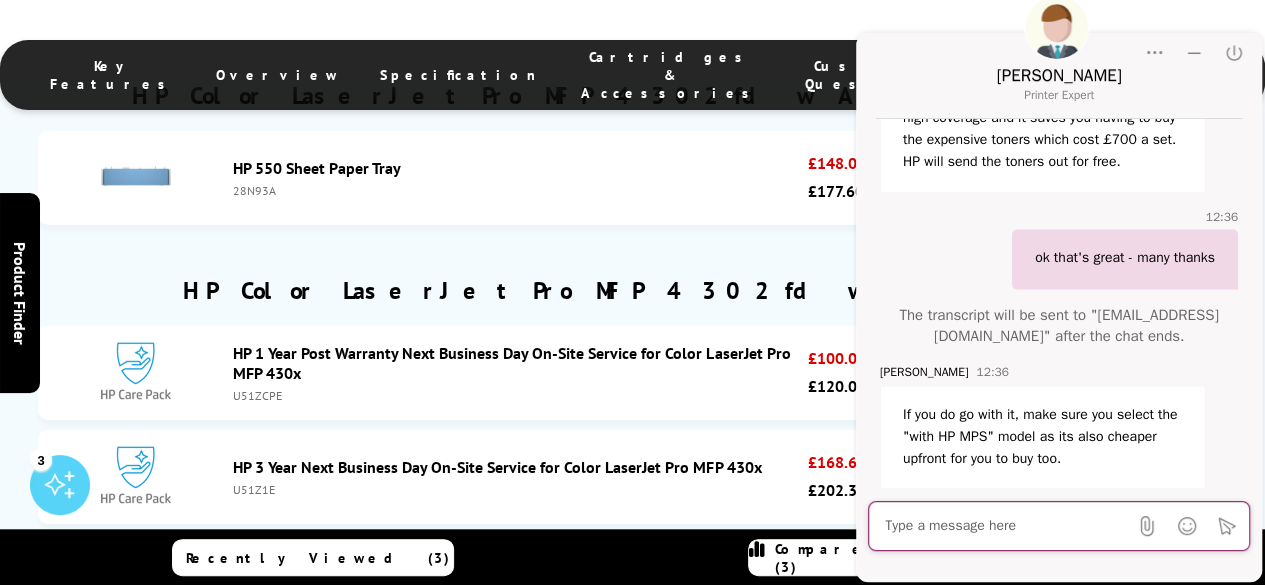 scroll, scrollTop: 1827, scrollLeft: 0, axis: vertical 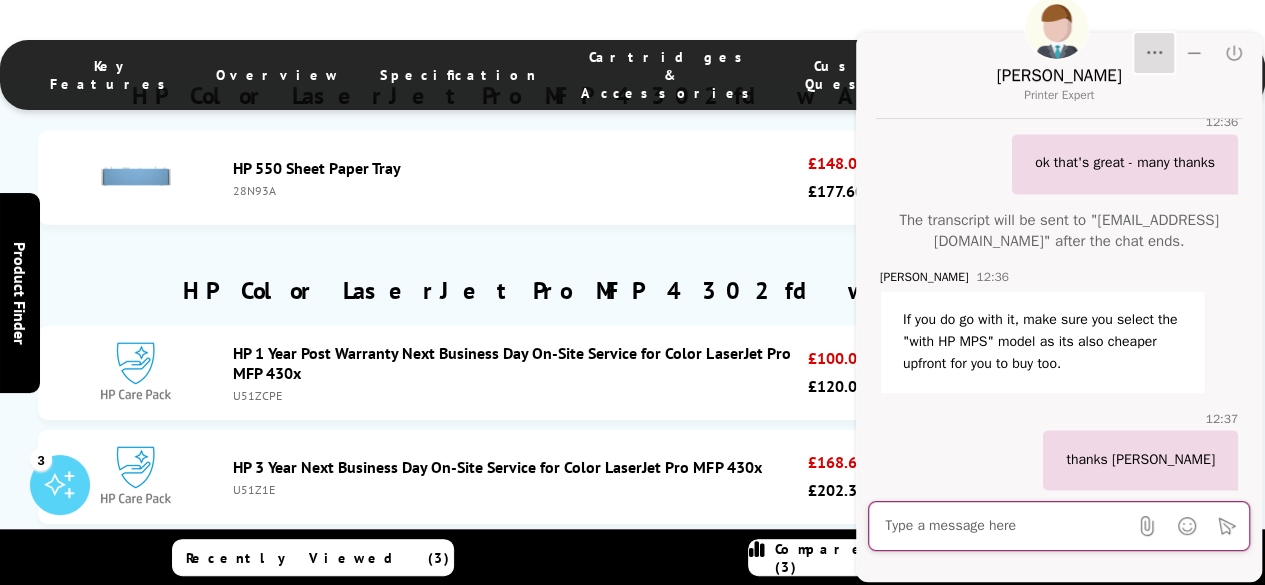 click 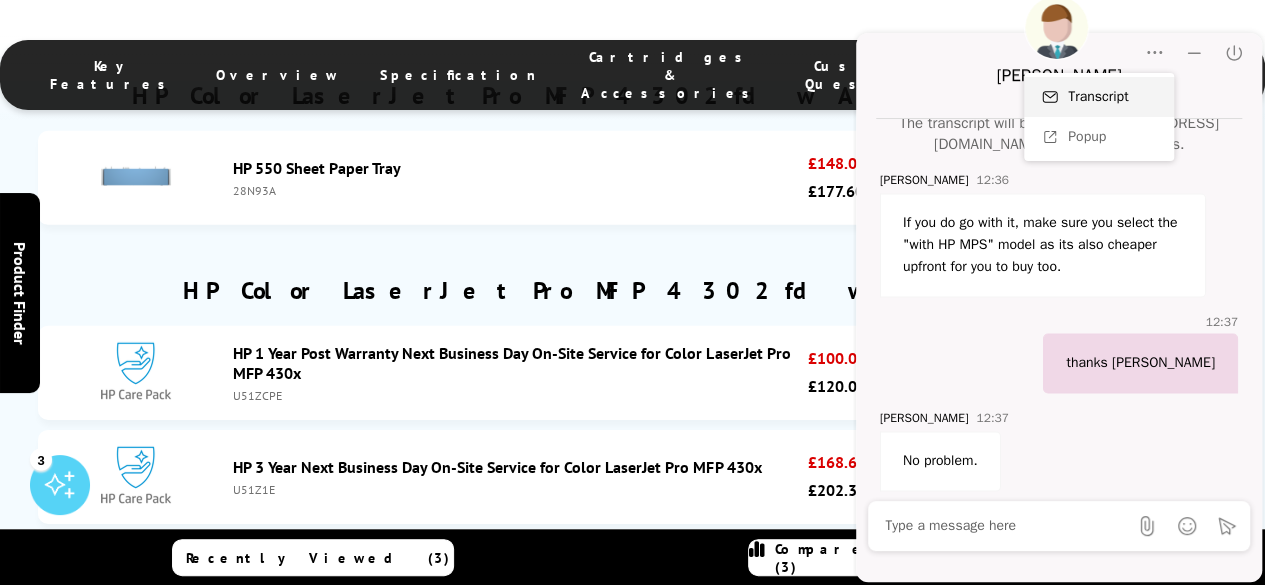 scroll, scrollTop: 1925, scrollLeft: 0, axis: vertical 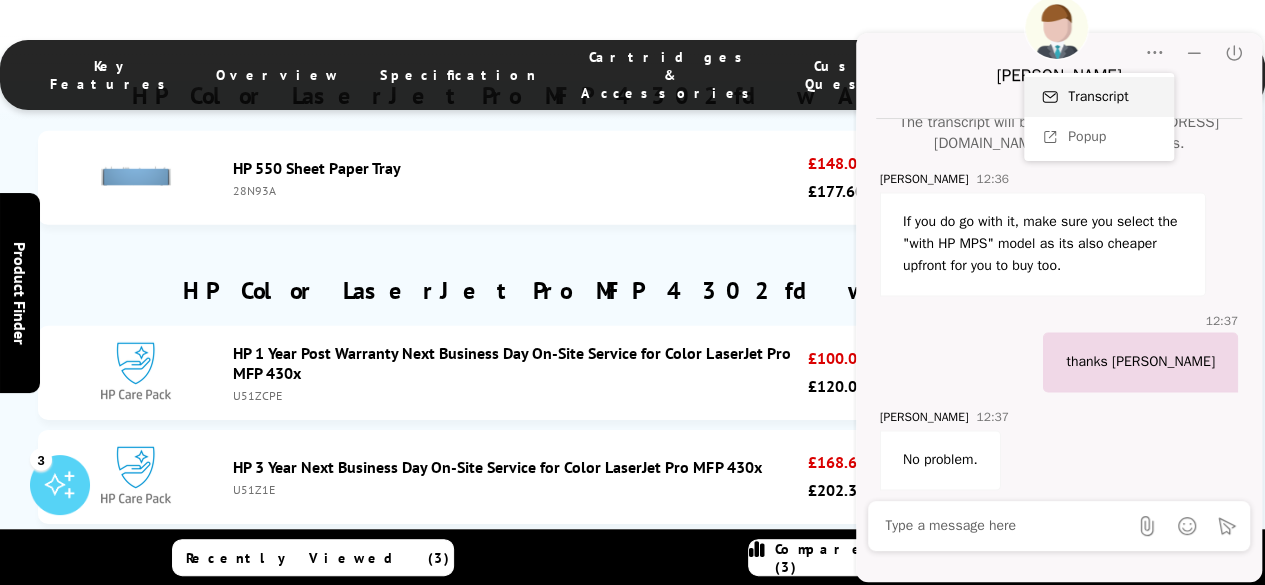click on "Transcript" at bounding box center (1113, 97) 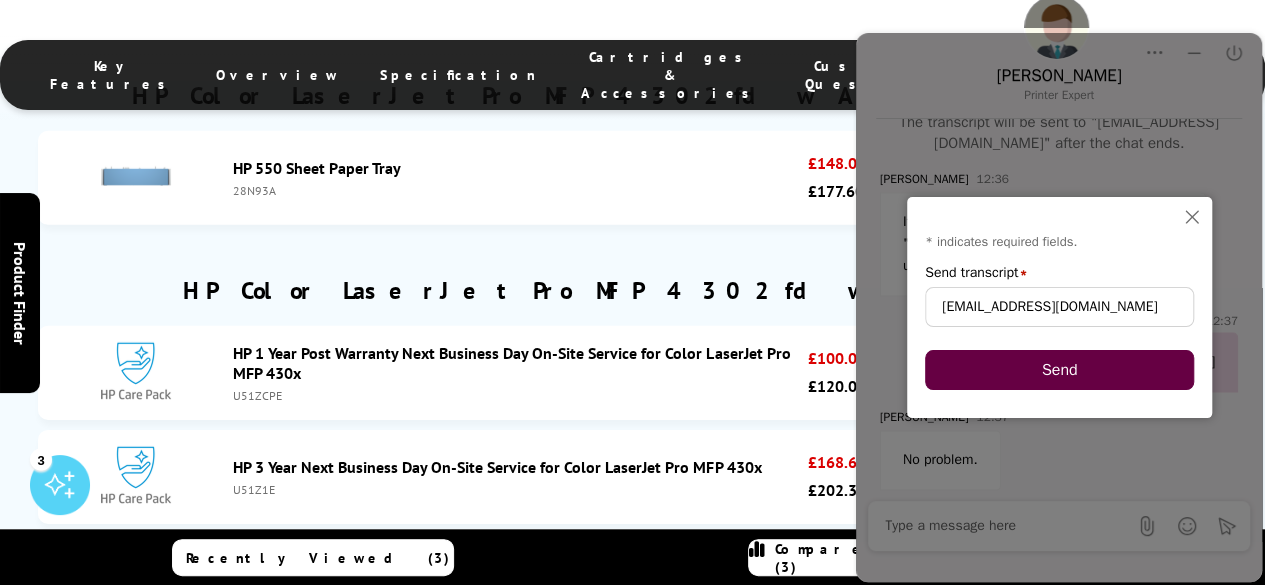 click on "Send" at bounding box center [1059, 370] 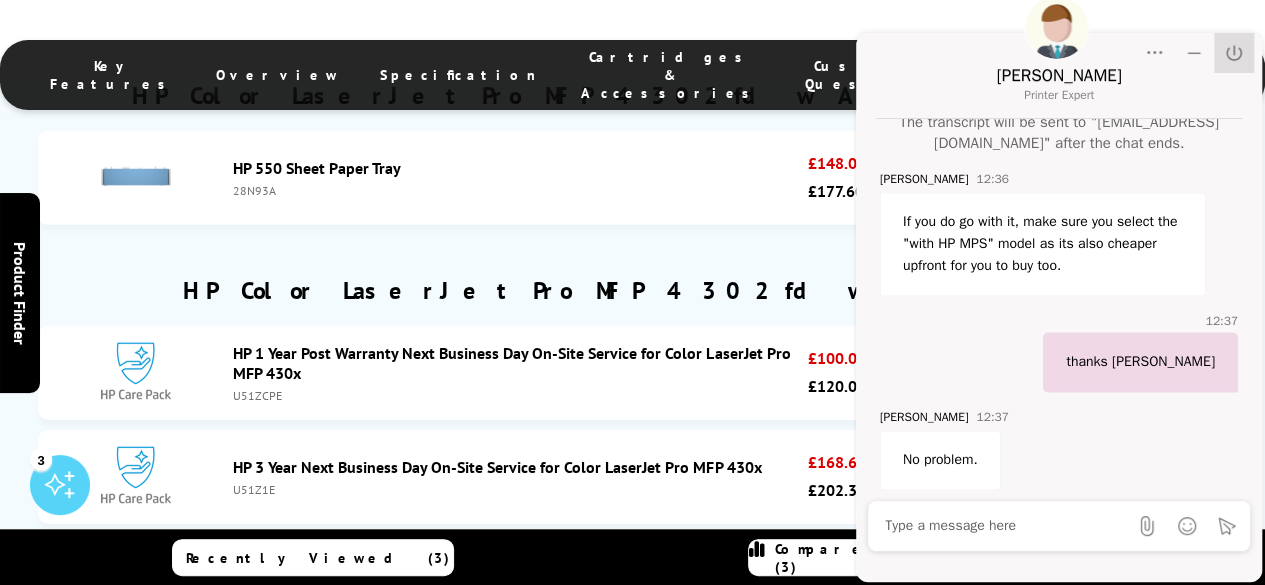 click on "End Chat" 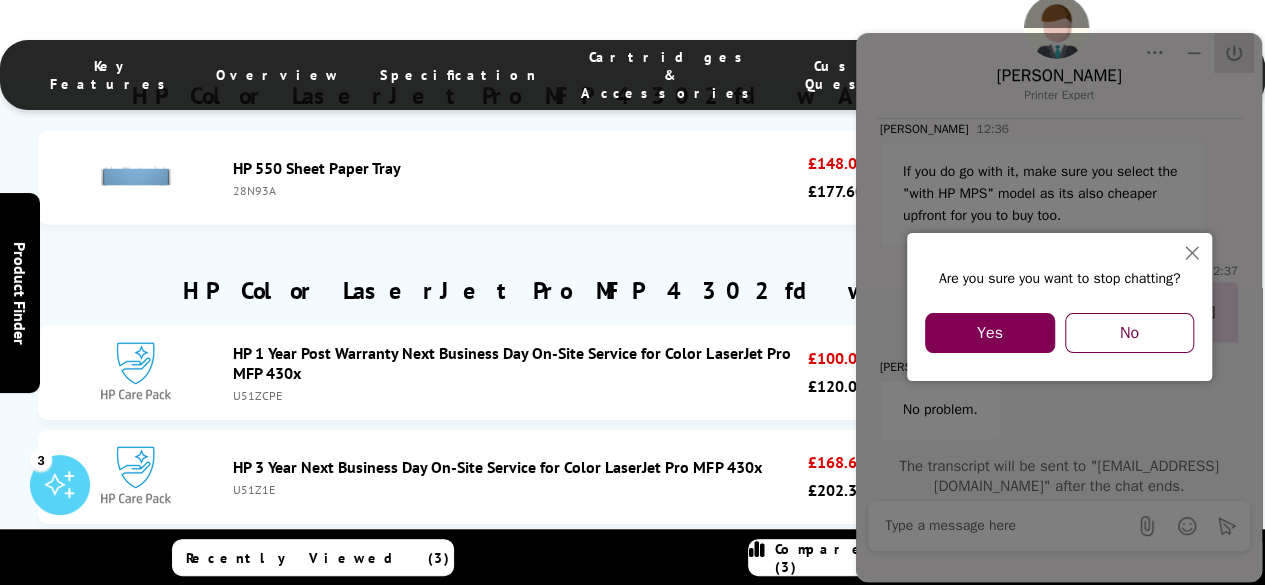scroll, scrollTop: 1982, scrollLeft: 0, axis: vertical 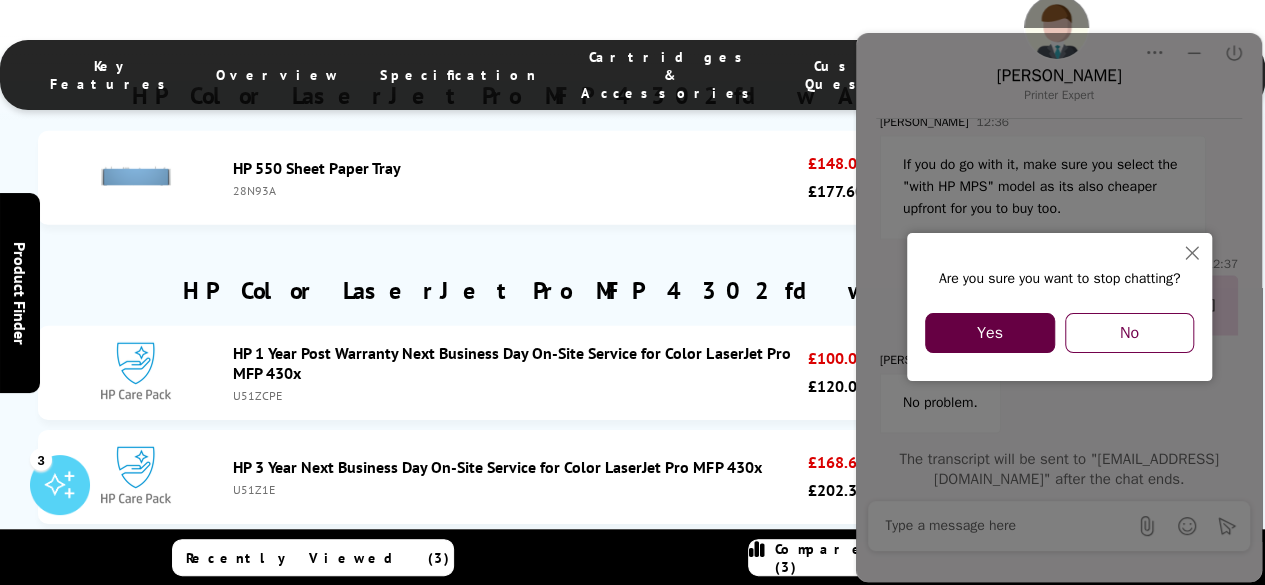 click on "Yes" at bounding box center [990, 333] 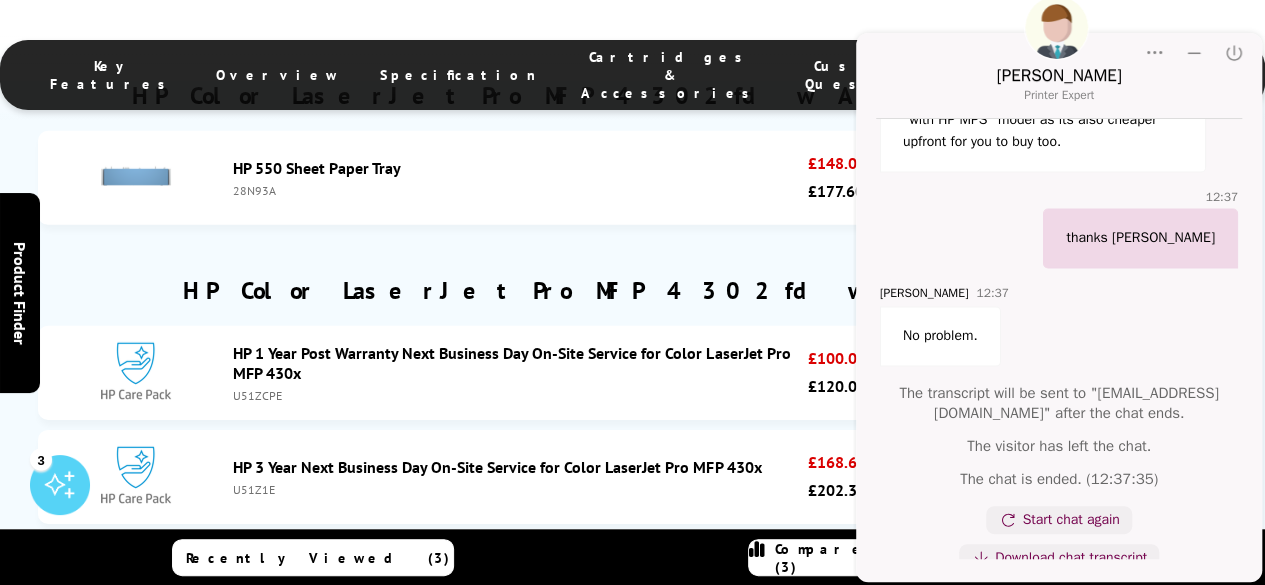 scroll, scrollTop: 2108, scrollLeft: 0, axis: vertical 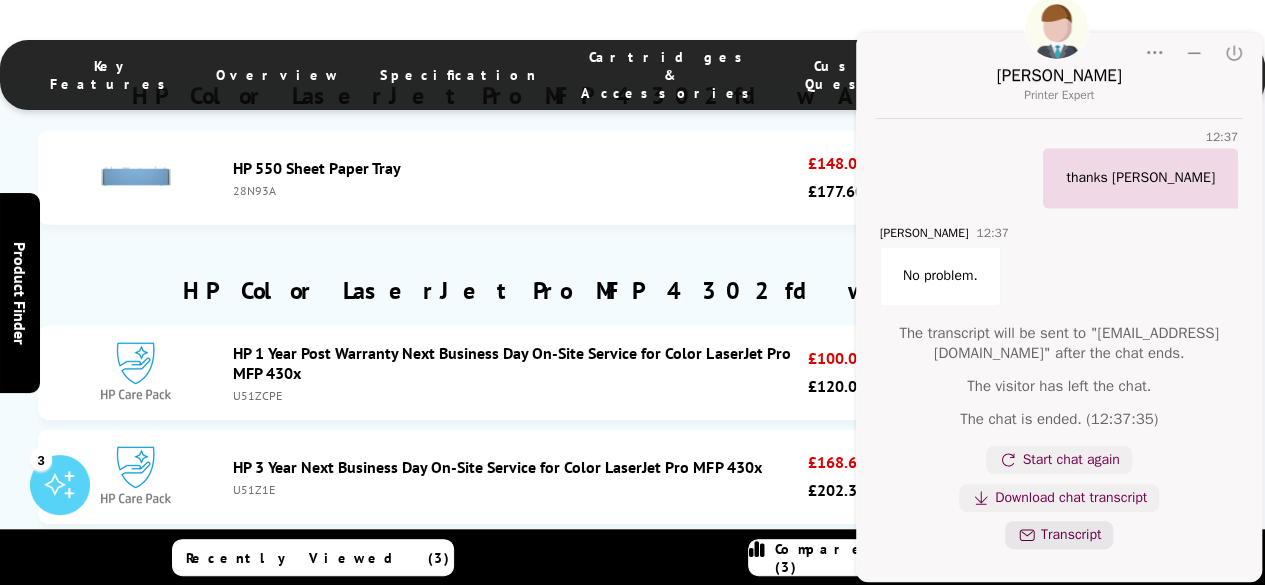 click on "Transcript" at bounding box center (1071, 535) 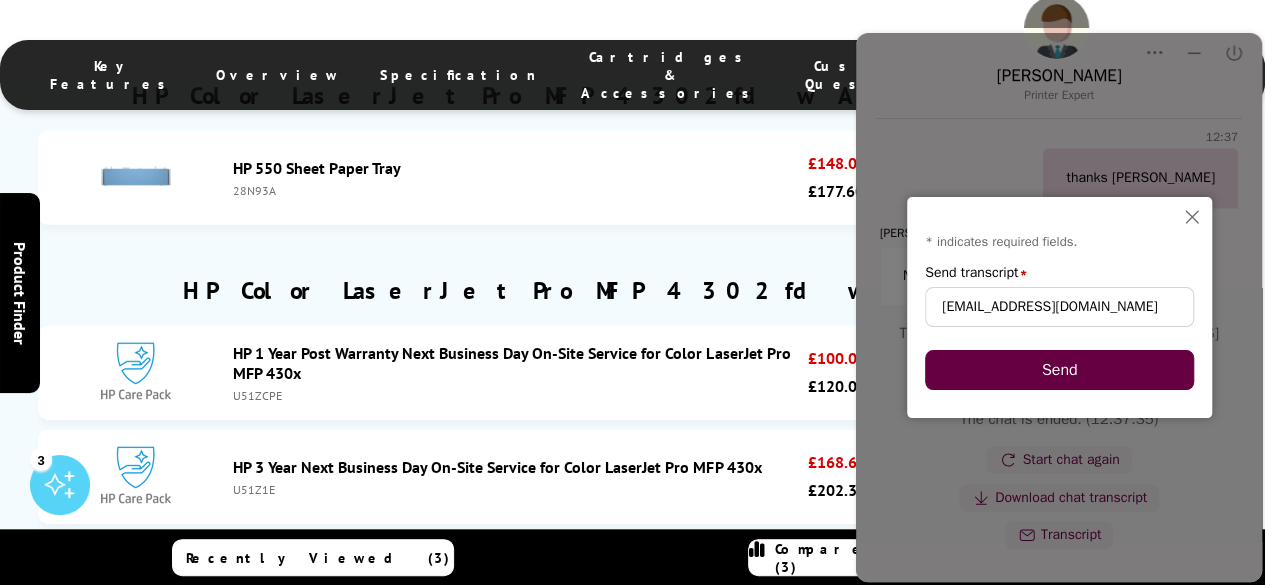click on "Send" at bounding box center (1059, 370) 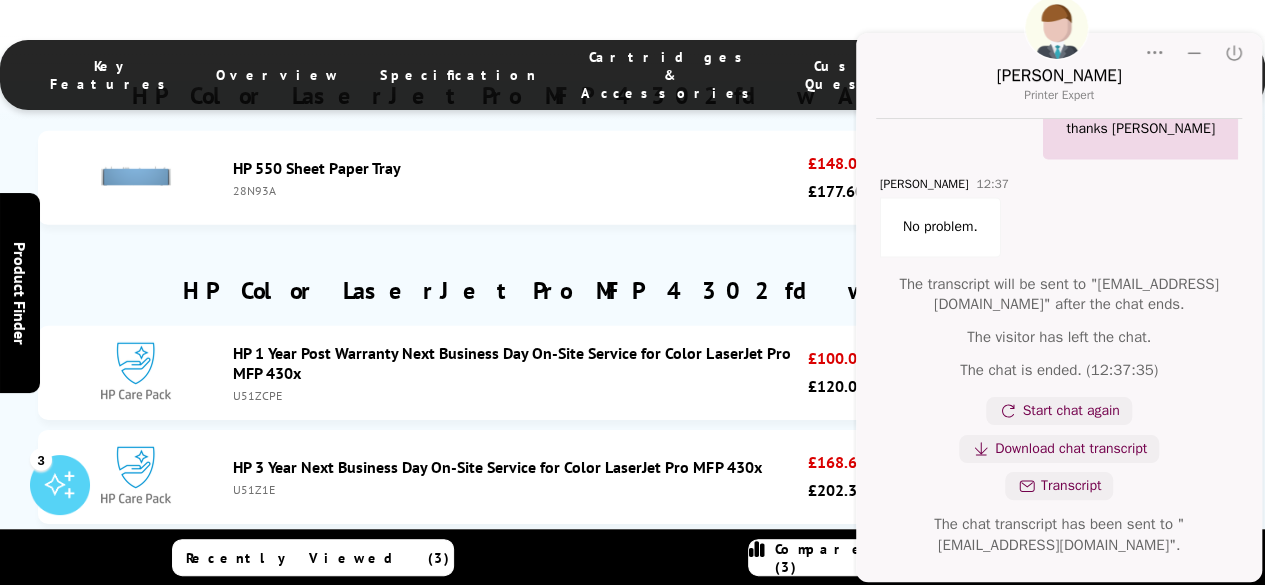 scroll, scrollTop: 2162, scrollLeft: 0, axis: vertical 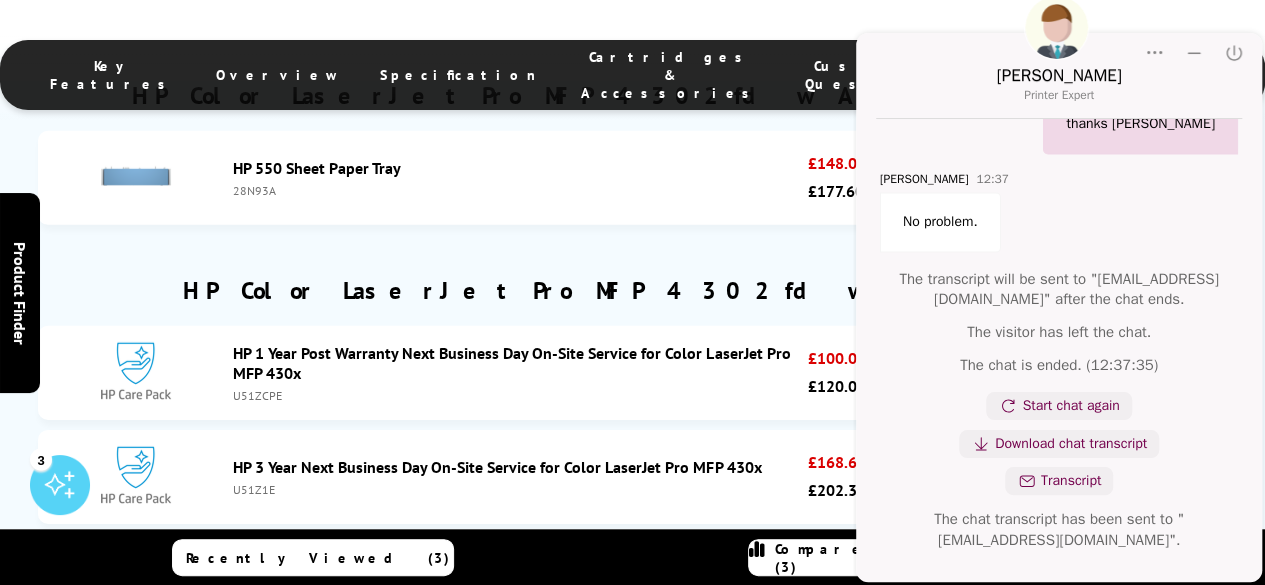 click on "U51Z1E" at bounding box center [515, 489] 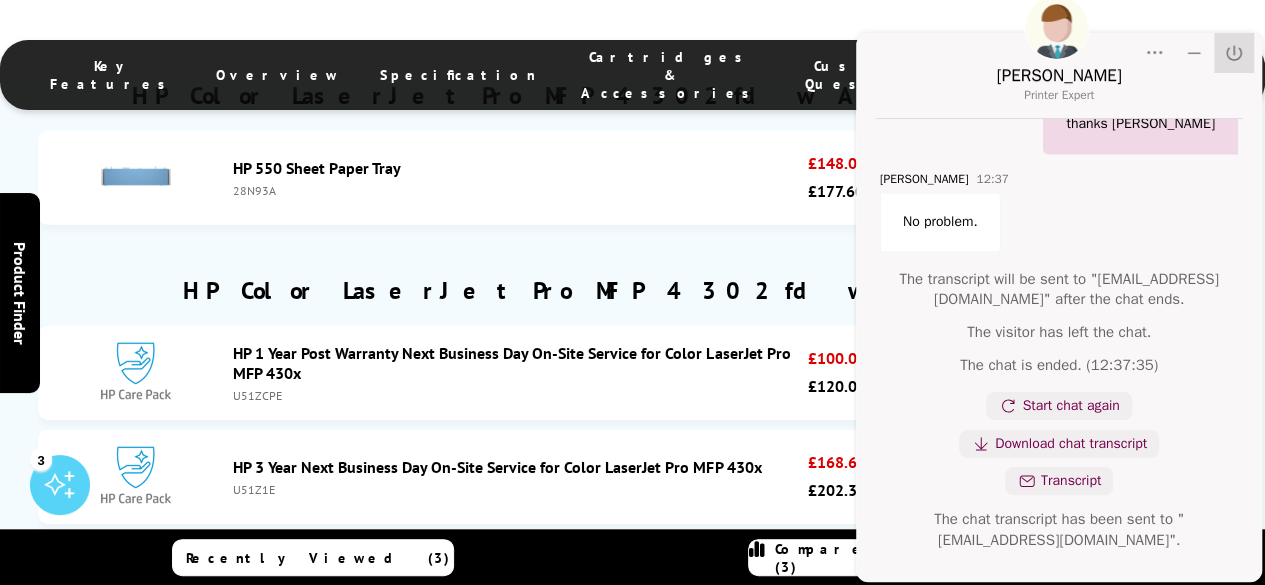 click on "Close" 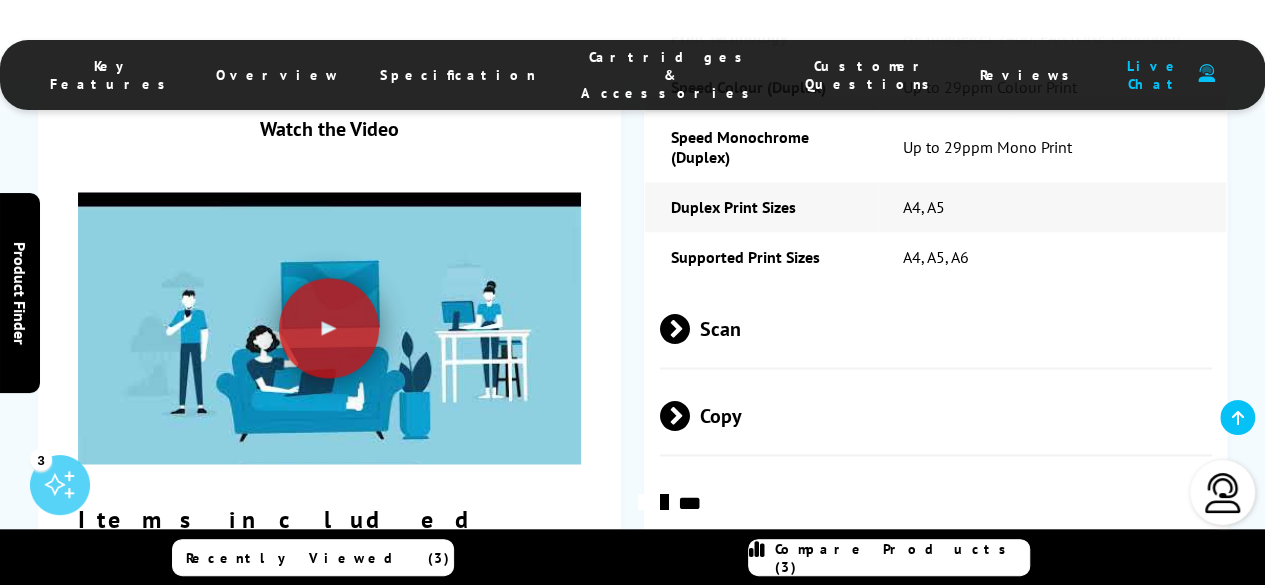 scroll, scrollTop: 5144, scrollLeft: 0, axis: vertical 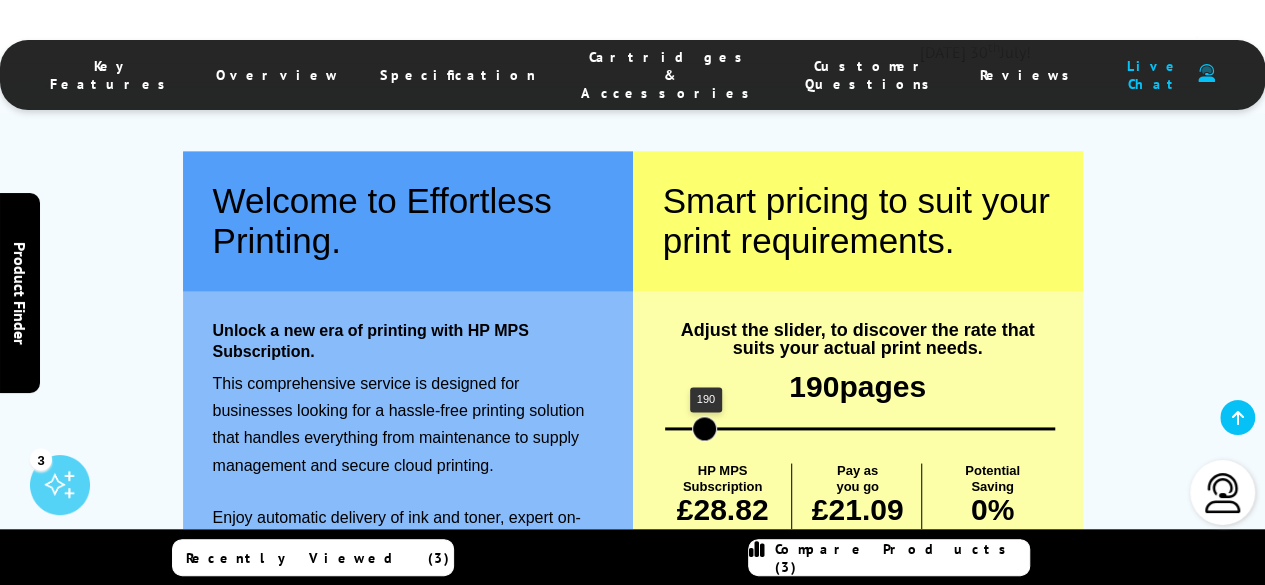 drag, startPoint x: 818, startPoint y: 341, endPoint x: 704, endPoint y: 337, distance: 114.07015 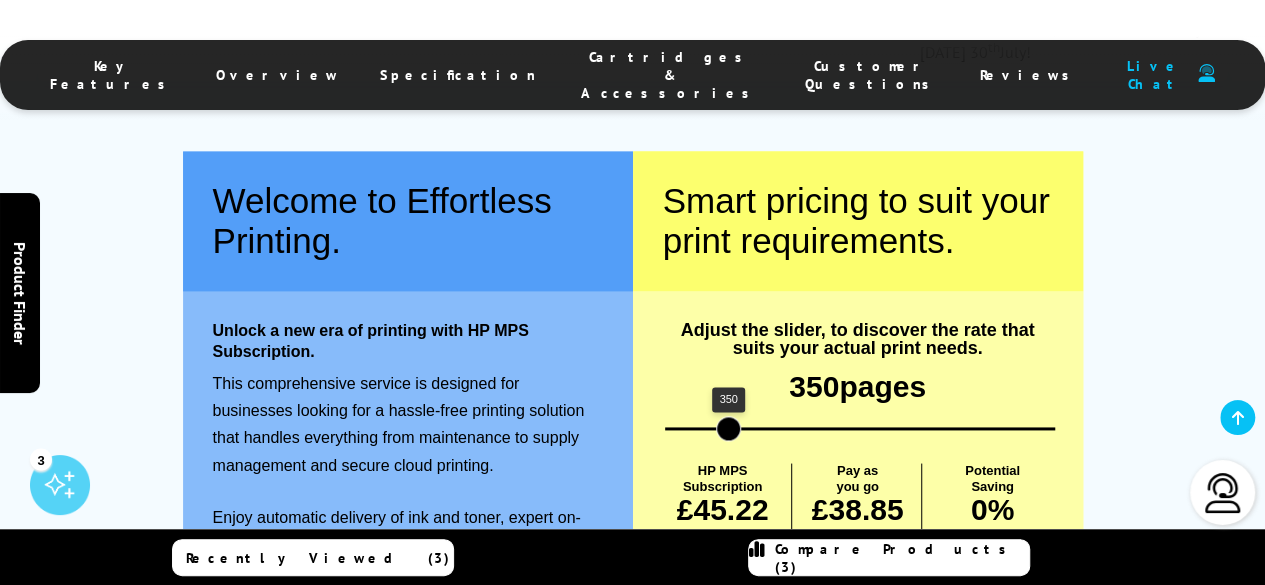 drag, startPoint x: 710, startPoint y: 350, endPoint x: 727, endPoint y: 350, distance: 17 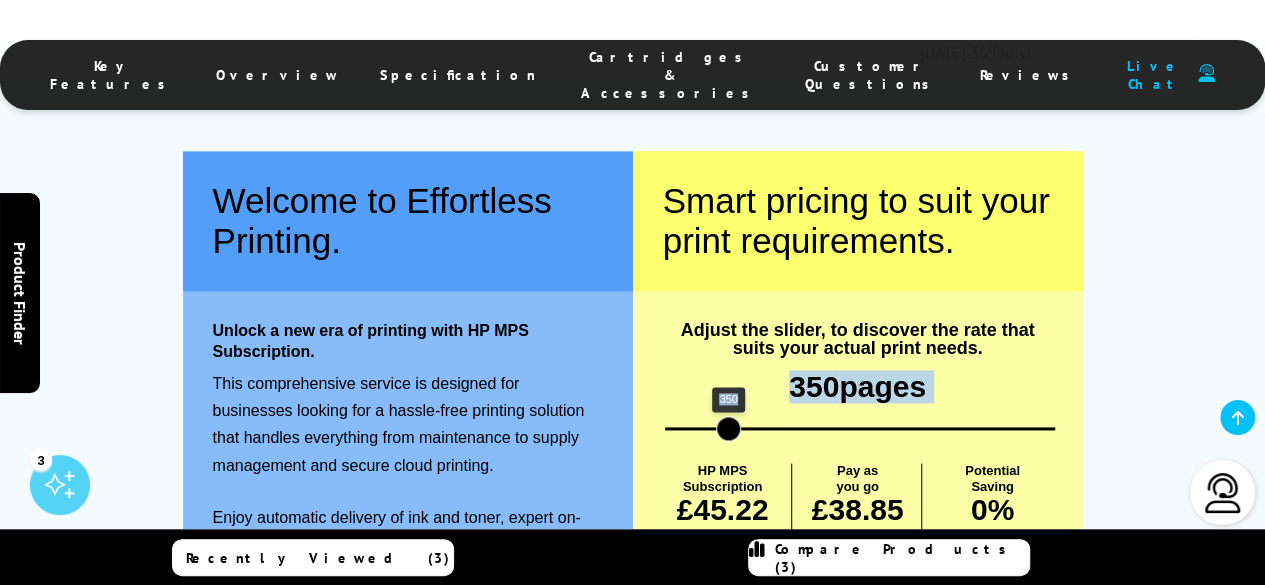 click on "350  pages
350" at bounding box center (858, 395) 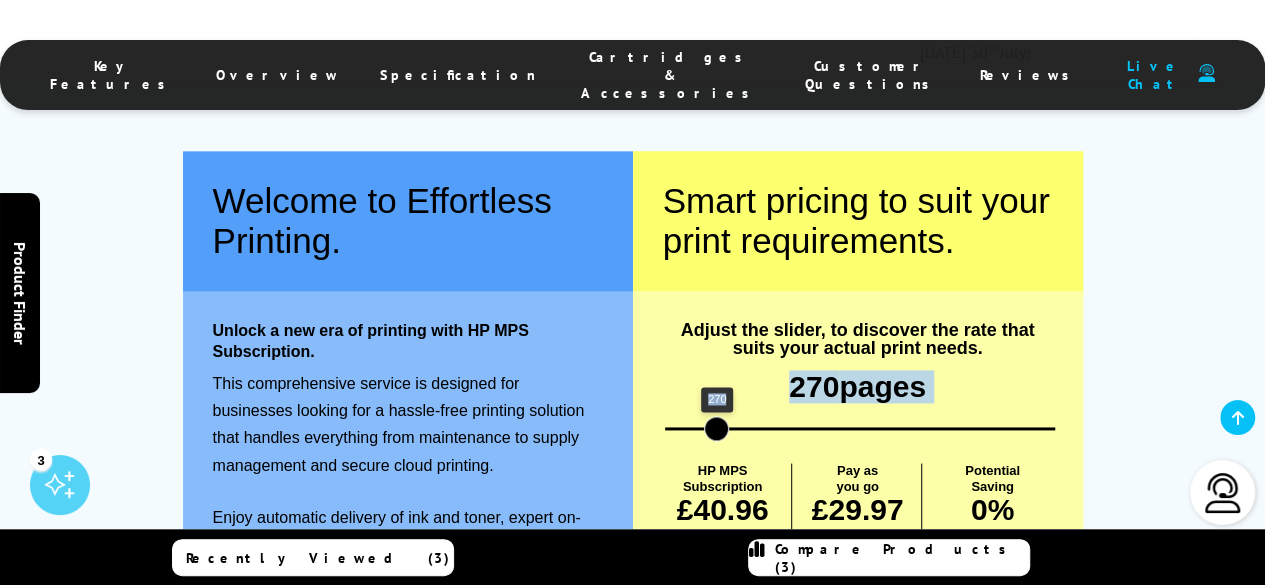 drag, startPoint x: 726, startPoint y: 337, endPoint x: 716, endPoint y: 338, distance: 10.049875 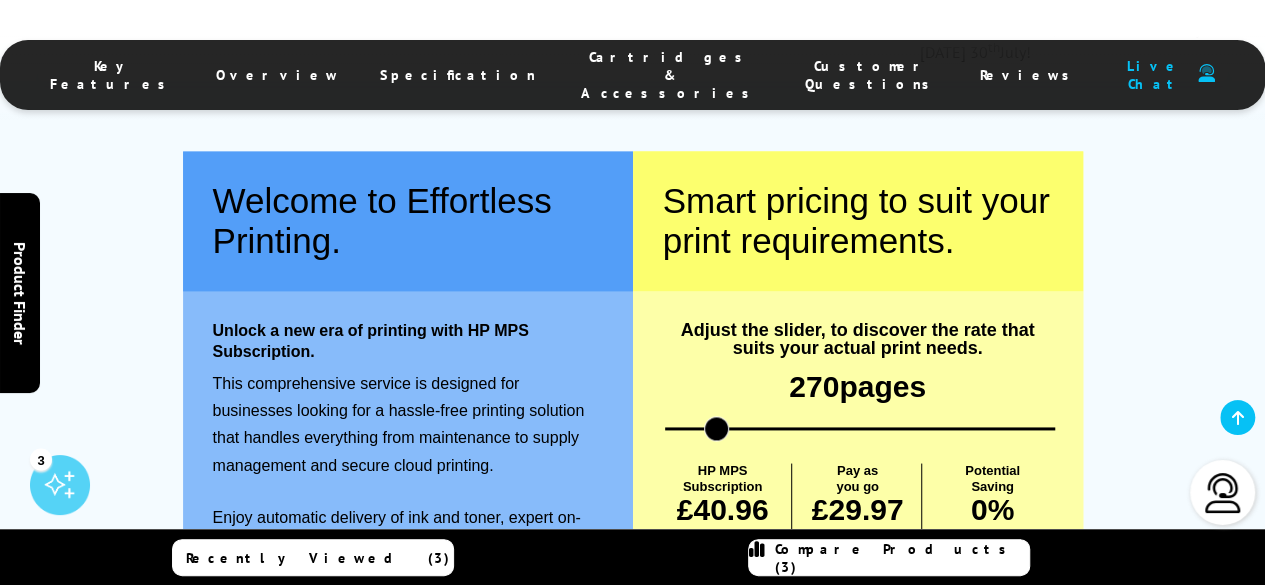 click on "Welcome to Effortless Printing.
Unlock a new era of printing with HP MPS Subscription.
This comprehensive service is designed for businesses looking for a hassle-free printing solution that handles everything from maintenance to supply management and secure cloud printing.
Enjoy automatic delivery of ink and toner, expert on-premise support, and the ability to print from anywhere through our cloud printing service.
Smart Pricing That Adapts to You.
Experience the convenience of our smart pricing plan, designed to adapt automatically to your monthly print volumes.
270" at bounding box center [632, 426] 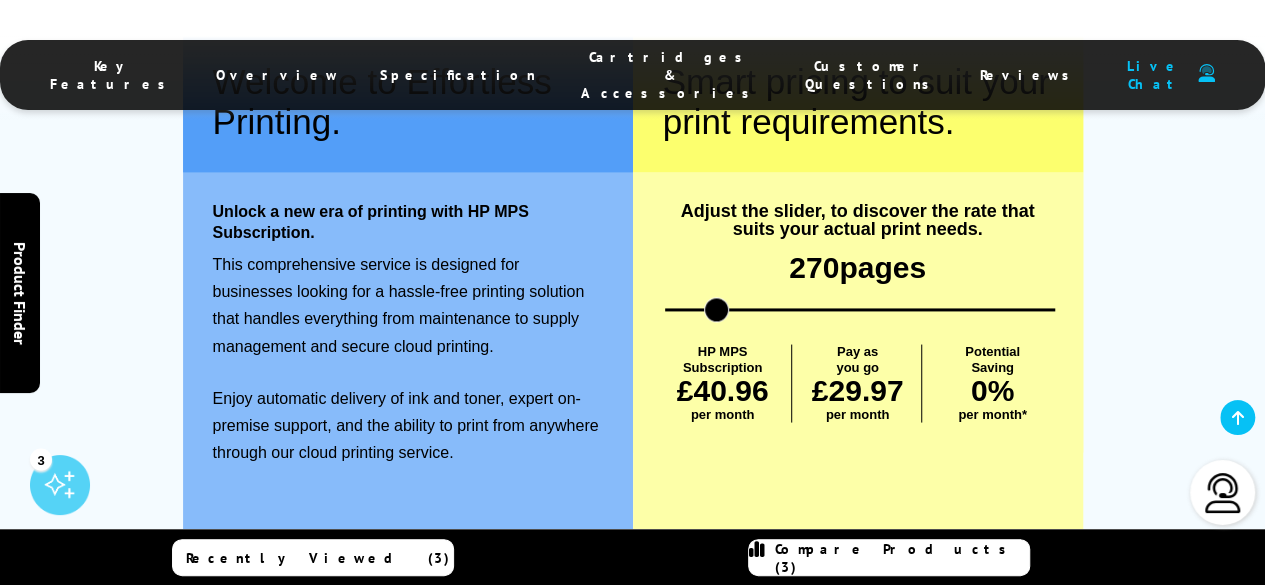 scroll, scrollTop: 1337, scrollLeft: 0, axis: vertical 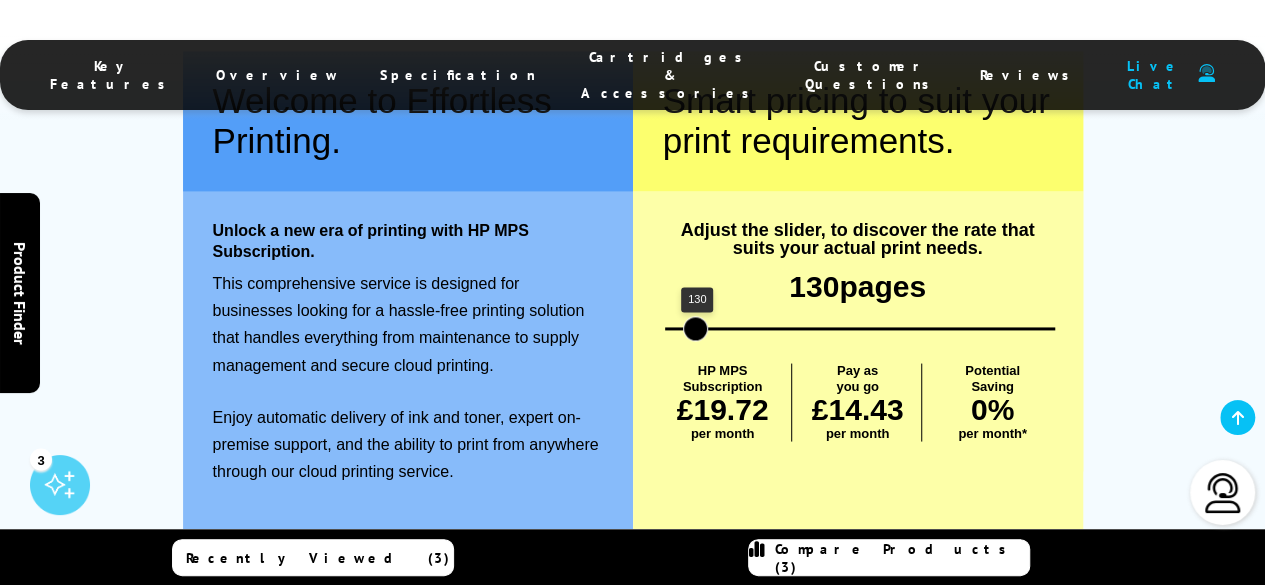 drag, startPoint x: 707, startPoint y: 254, endPoint x: 695, endPoint y: 255, distance: 12.0415945 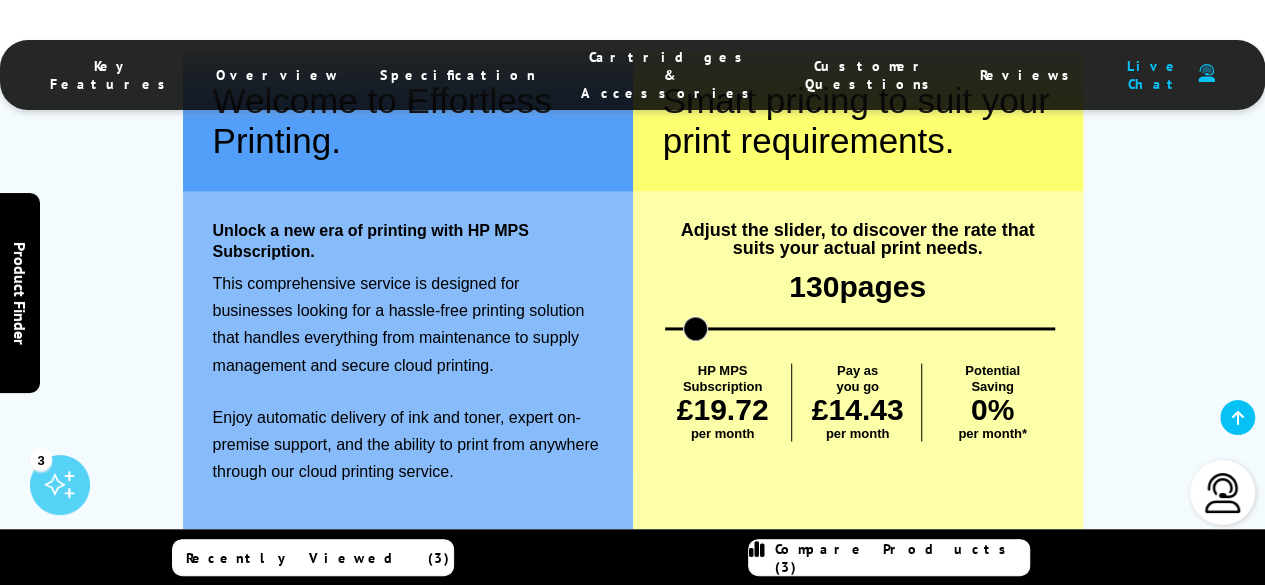 click on "Adjust the slider, to discover the rate that suits your actual print needs.
130  pages
130
HP MPS   Subscription
£19.72
per month
Pay as   you go
£14.43
per month
Potential   Saving
0%
per month*
Saving compared to pay as you go pricing. Prices are excluding VAT. Terms & Conditions apply." at bounding box center (858, 331) 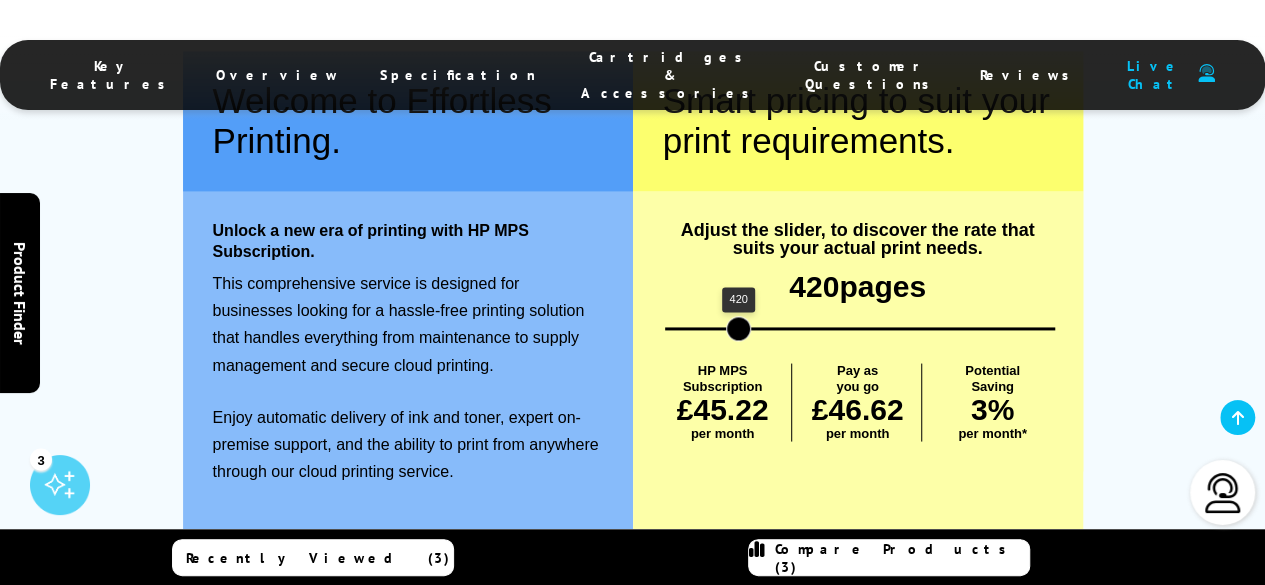 drag, startPoint x: 698, startPoint y: 242, endPoint x: 738, endPoint y: 267, distance: 47.169907 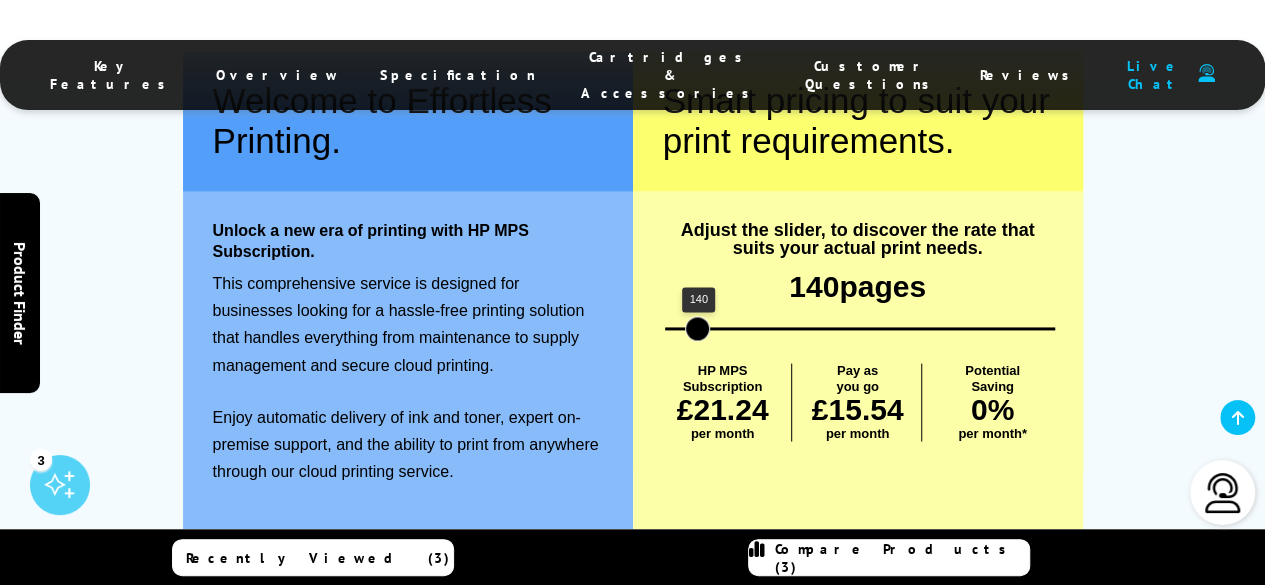 drag, startPoint x: 740, startPoint y: 253, endPoint x: 696, endPoint y: 255, distance: 44.04543 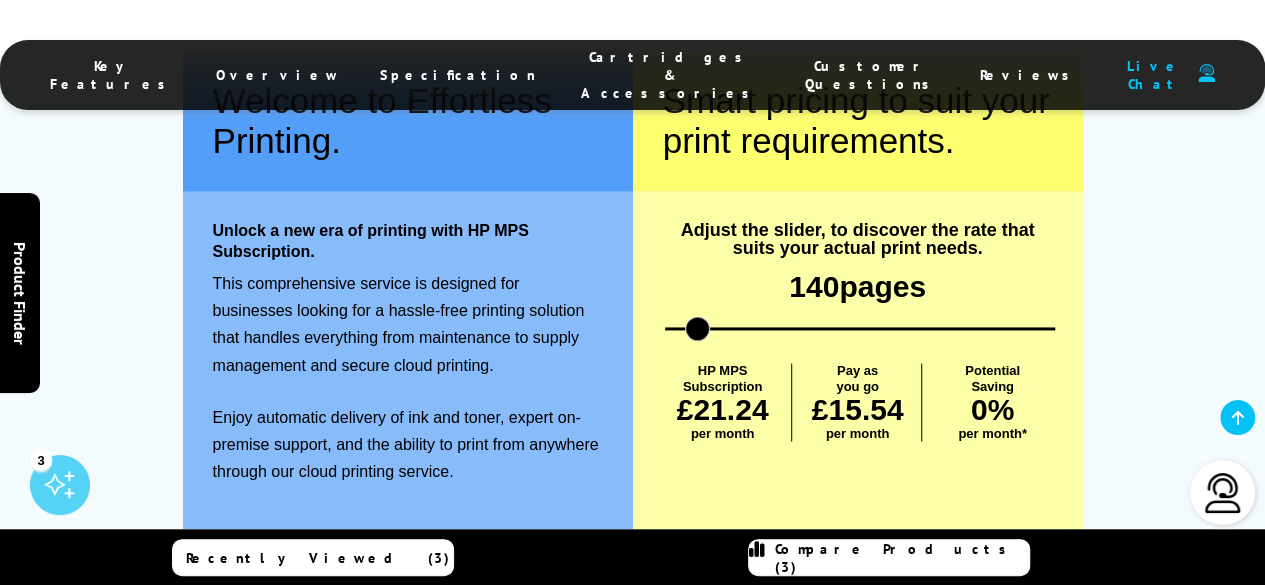 click on "Smart pricing to suit your print requirements.
Adjust the slider, to discover the rate that suits your actual print needs.
140  pages
140
HP MPS   Subscription
£21.24
per month
Pay as   you go
£15.54
per month
Potential   Saving
0%
per month*
Saving compared to pay as you go pricing. Prices are excluding VAT. Terms & Conditions apply." at bounding box center [858, 351] 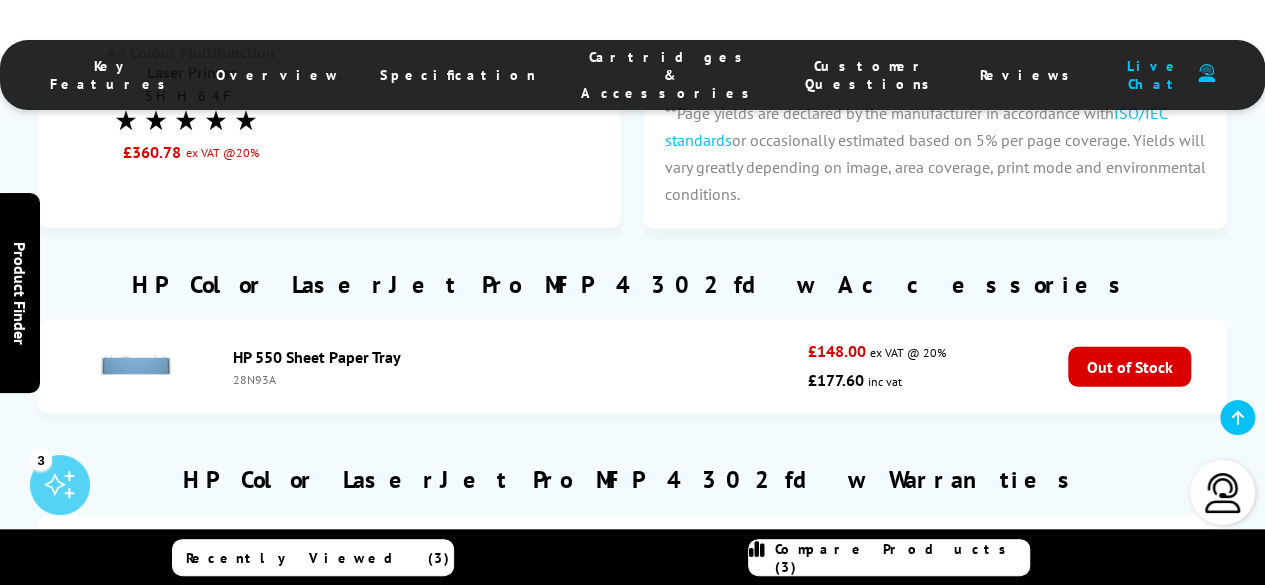 scroll, scrollTop: 6637, scrollLeft: 0, axis: vertical 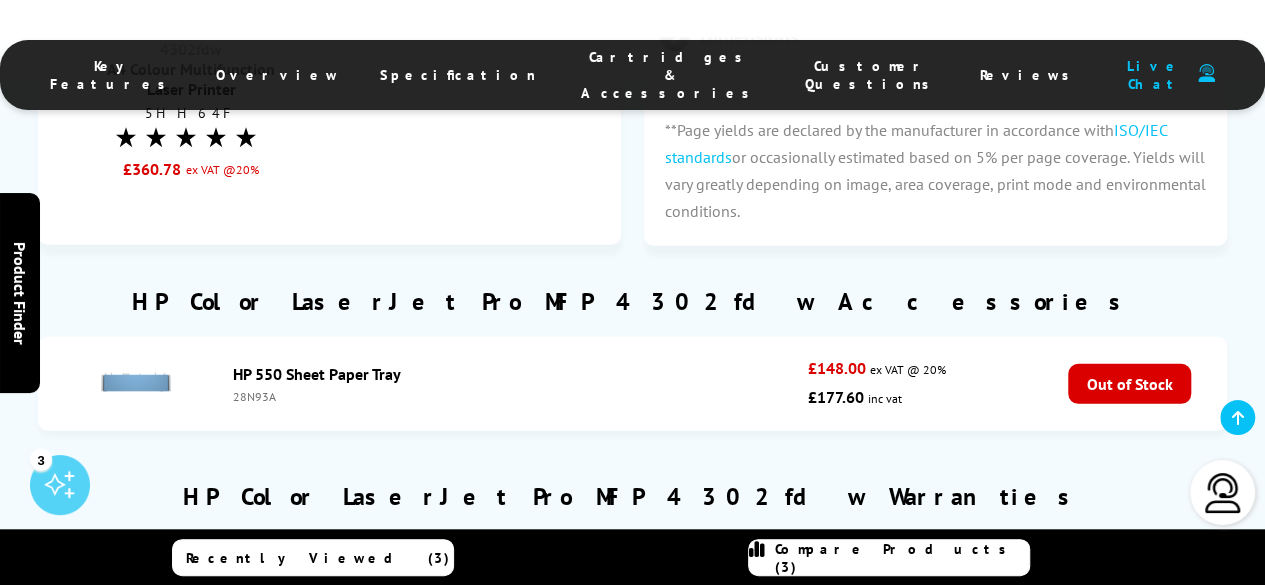 click on "Out of Stock" at bounding box center (1129, 683) 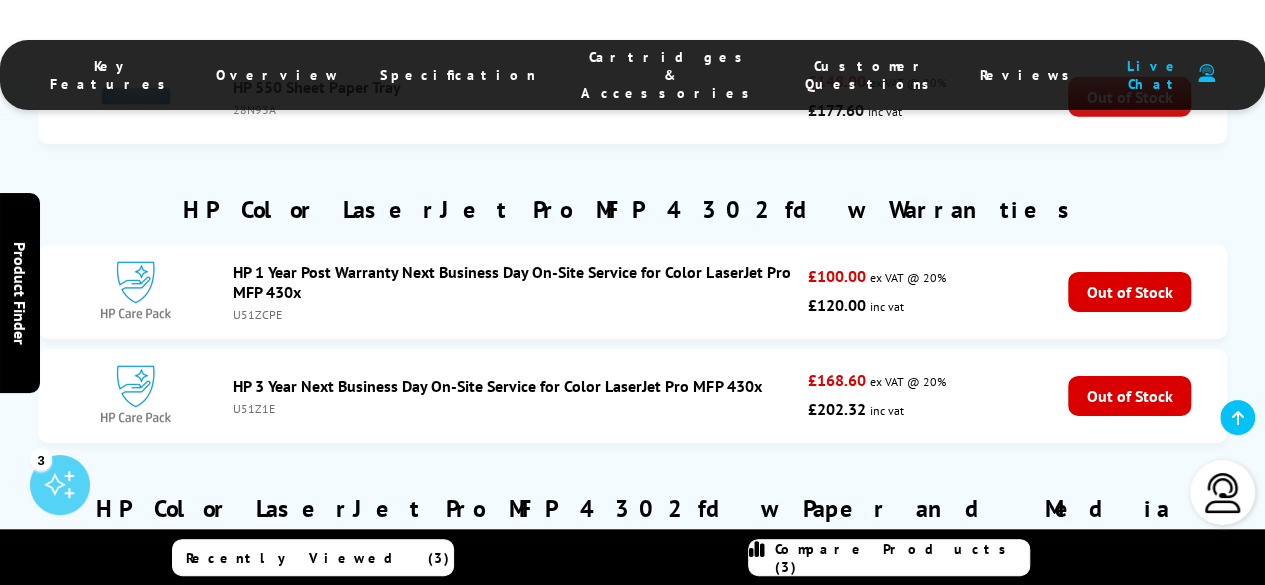scroll, scrollTop: 6937, scrollLeft: 0, axis: vertical 